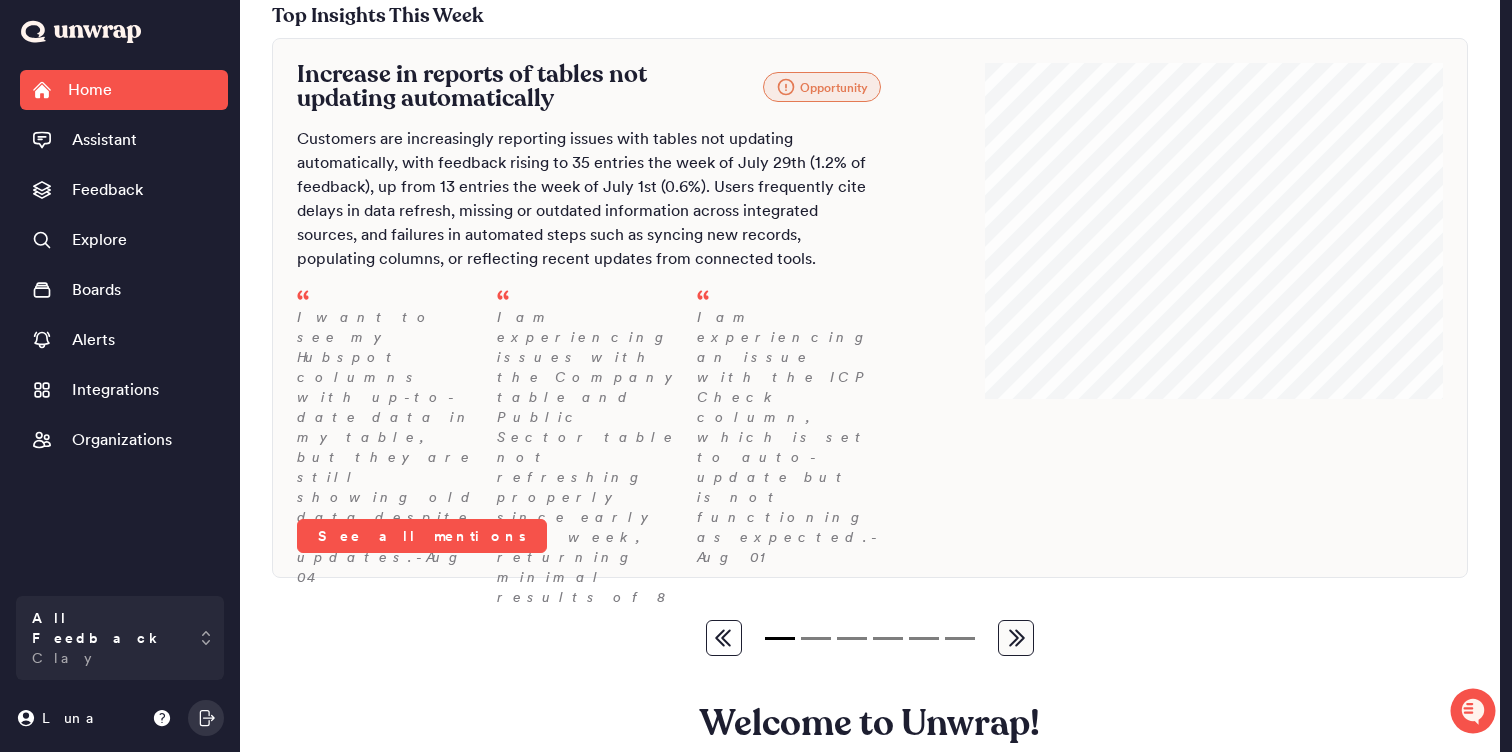 scroll, scrollTop: 19, scrollLeft: 0, axis: vertical 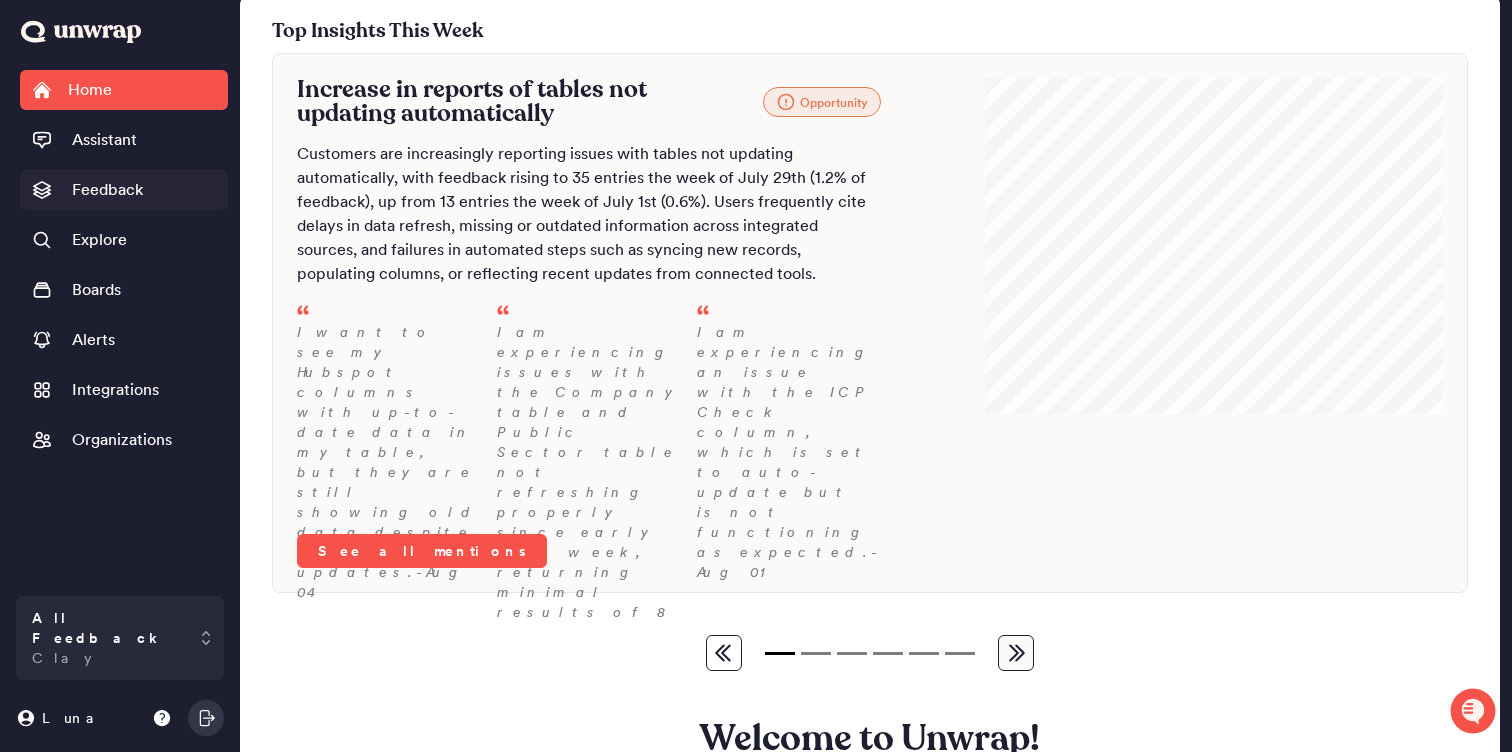 click on "Feedback" at bounding box center (107, 190) 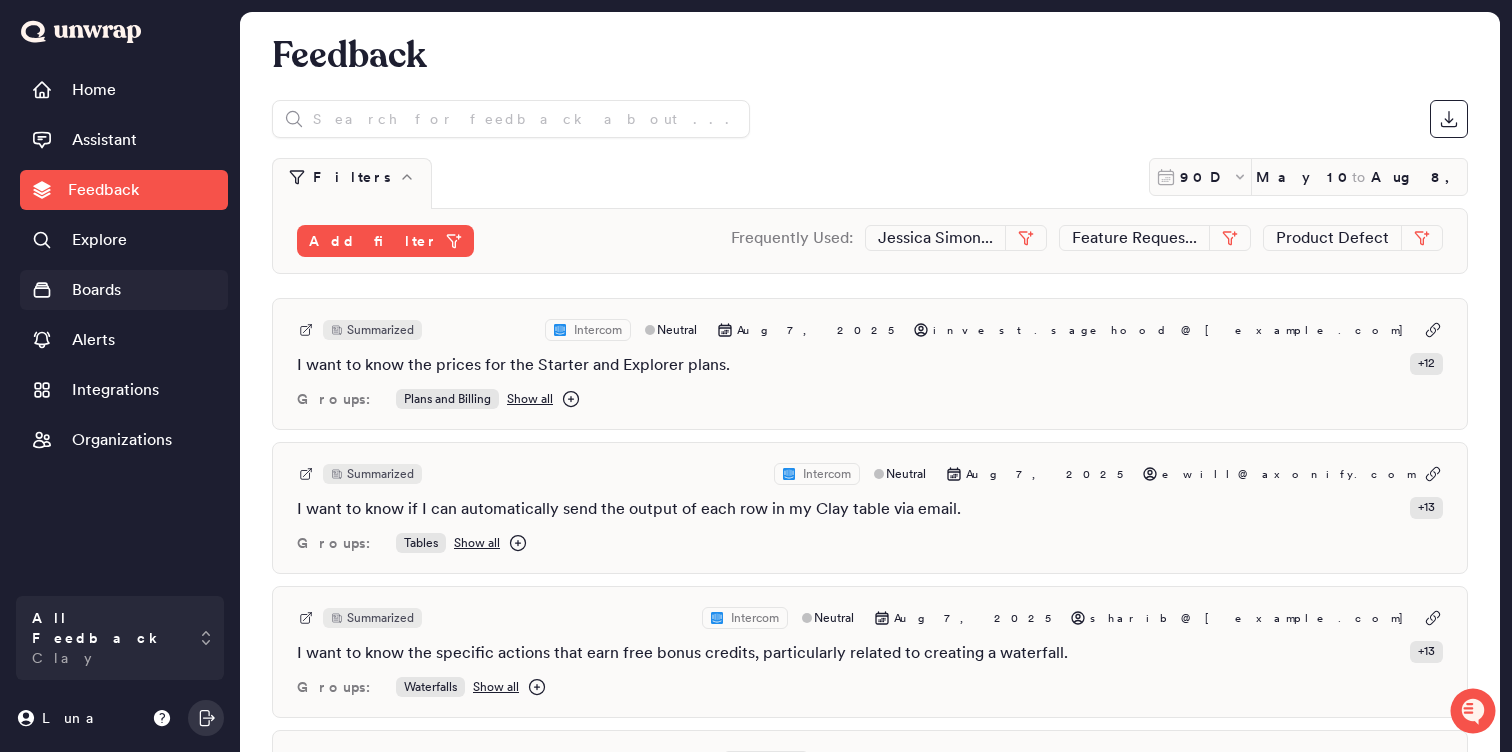 click on "Boards" at bounding box center [124, 290] 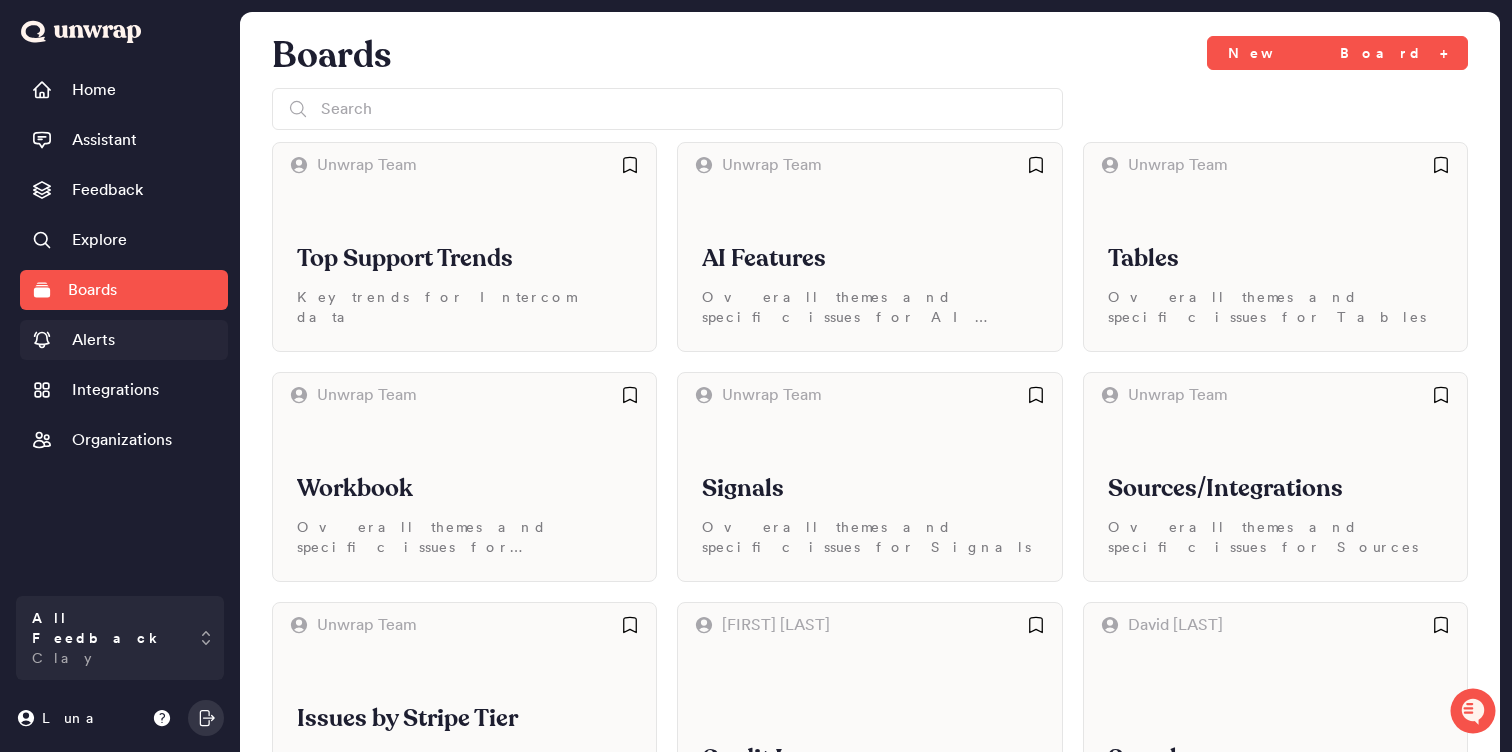 click on "Alerts" at bounding box center (124, 340) 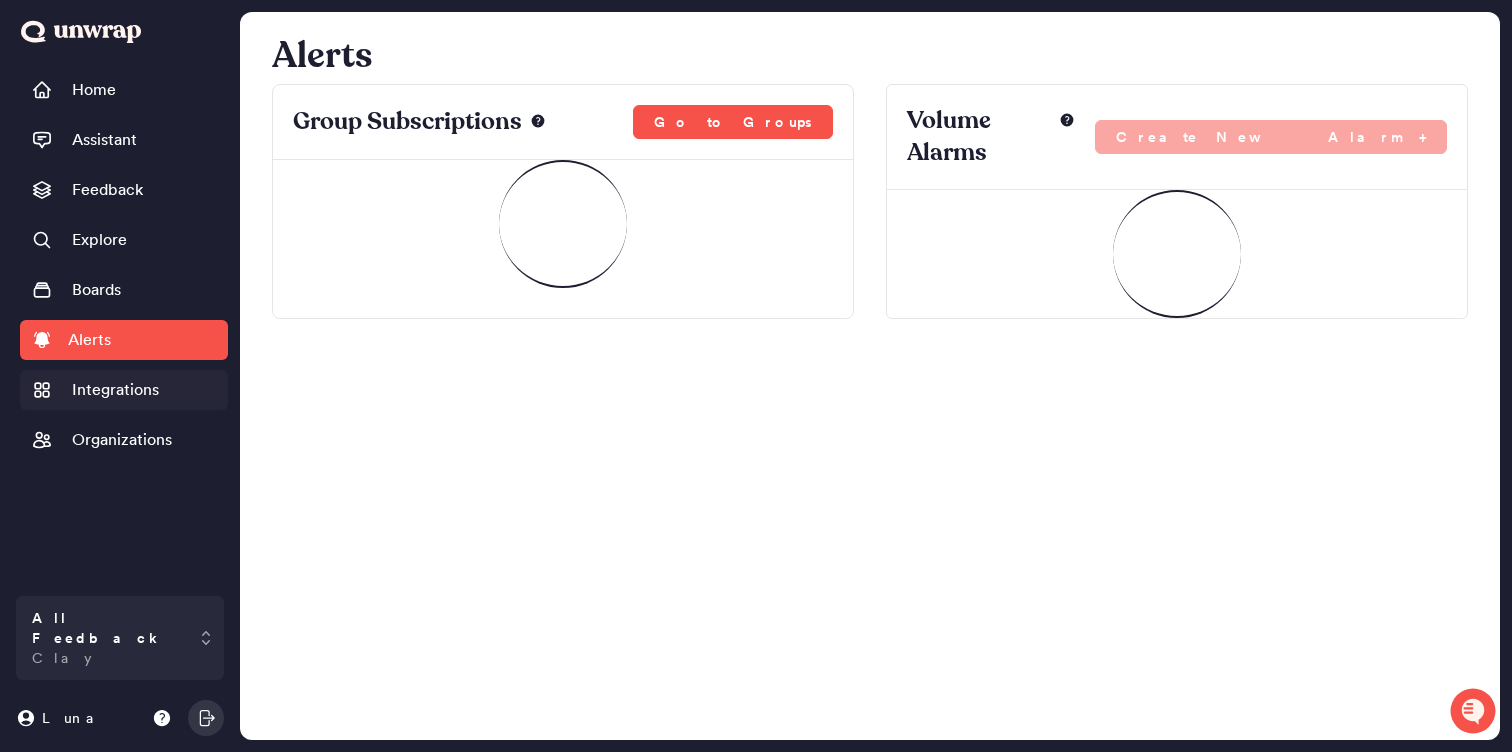 click on "Integrations" at bounding box center (115, 390) 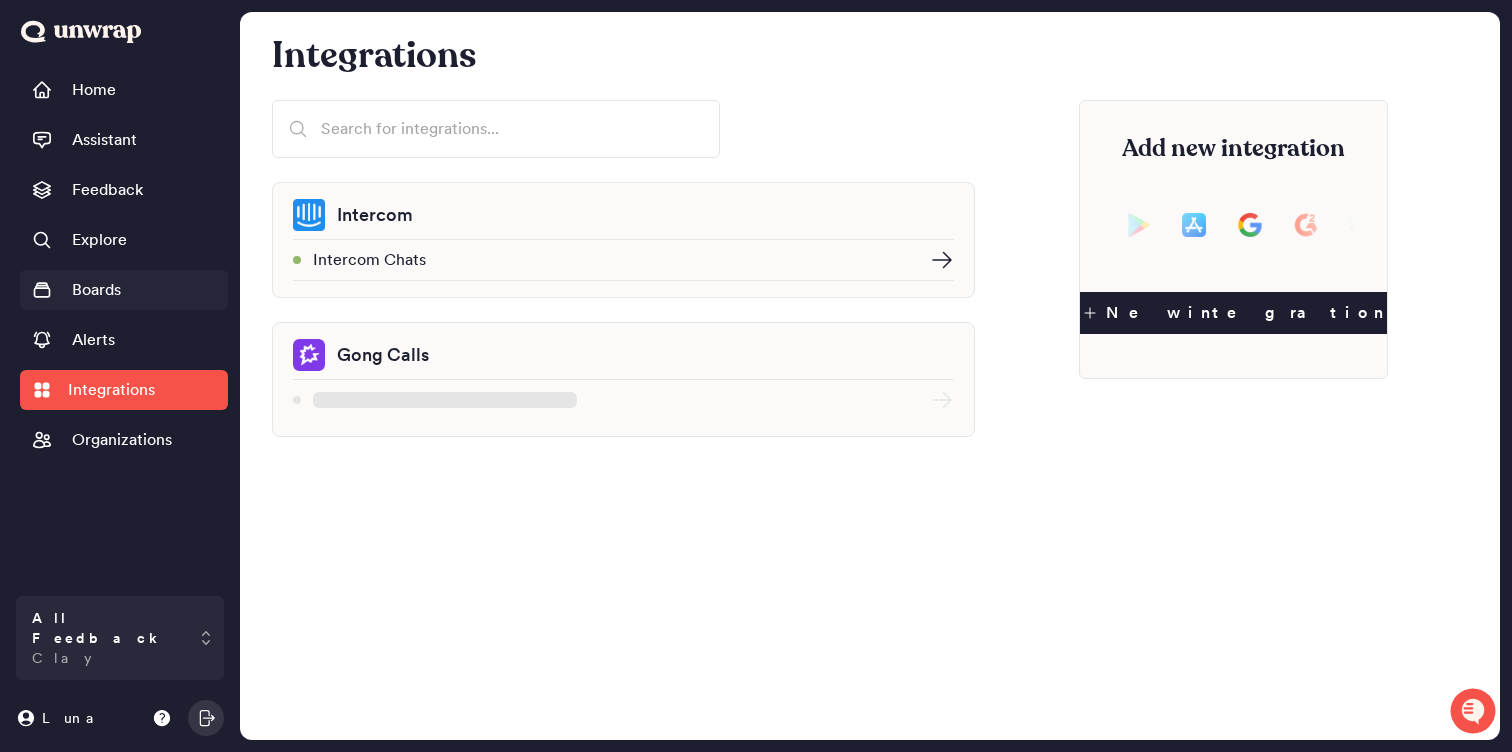 click on "Boards" at bounding box center (96, 290) 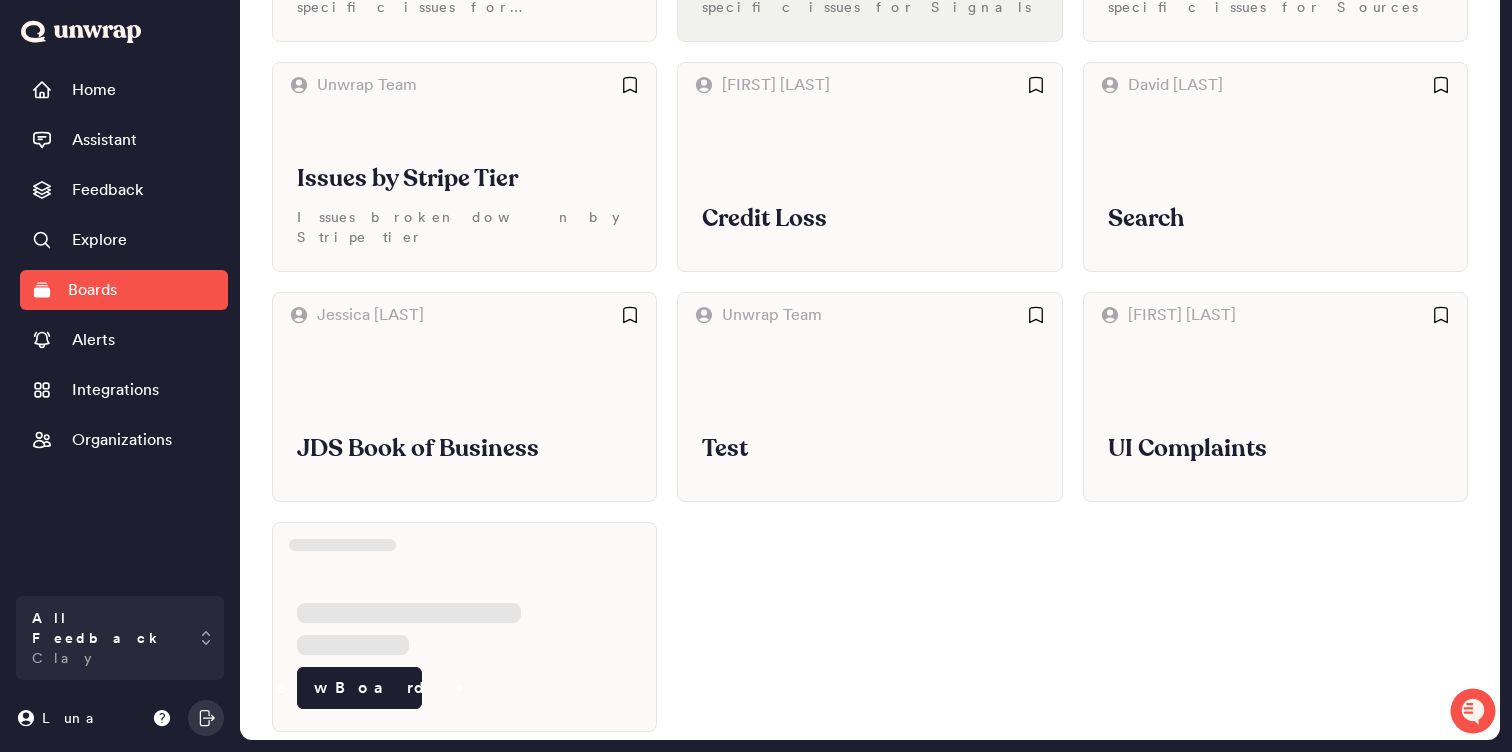 scroll, scrollTop: 0, scrollLeft: 0, axis: both 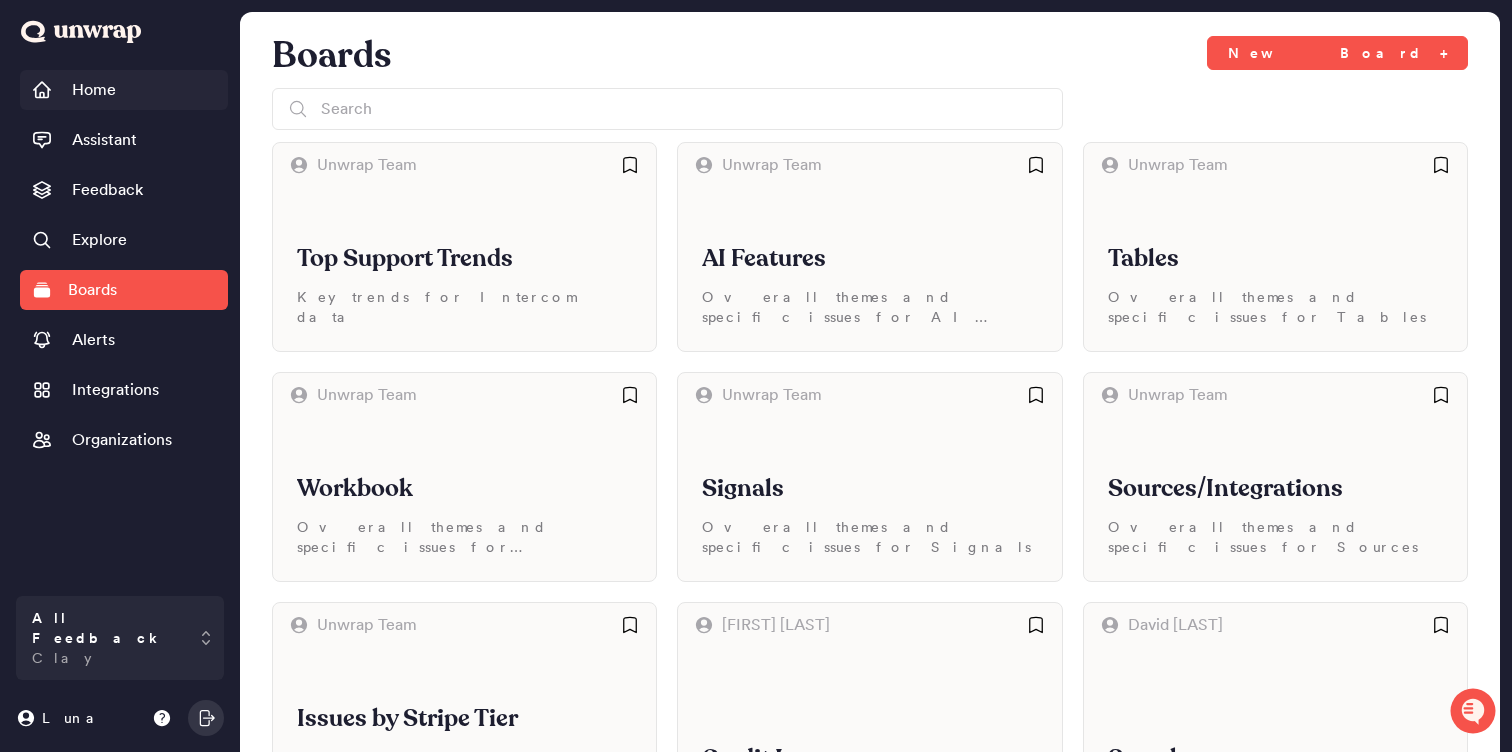 click on "Home" at bounding box center (94, 90) 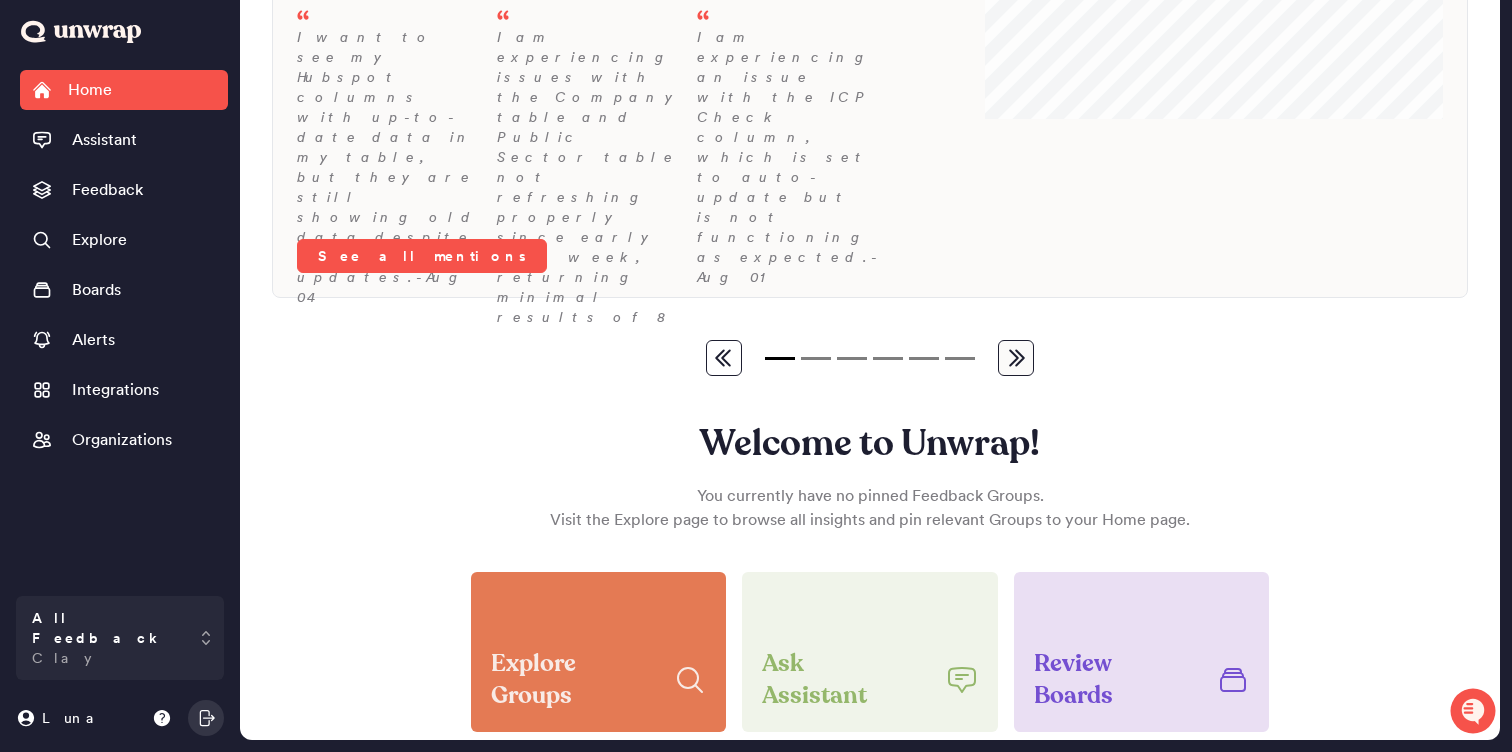 scroll, scrollTop: 0, scrollLeft: 0, axis: both 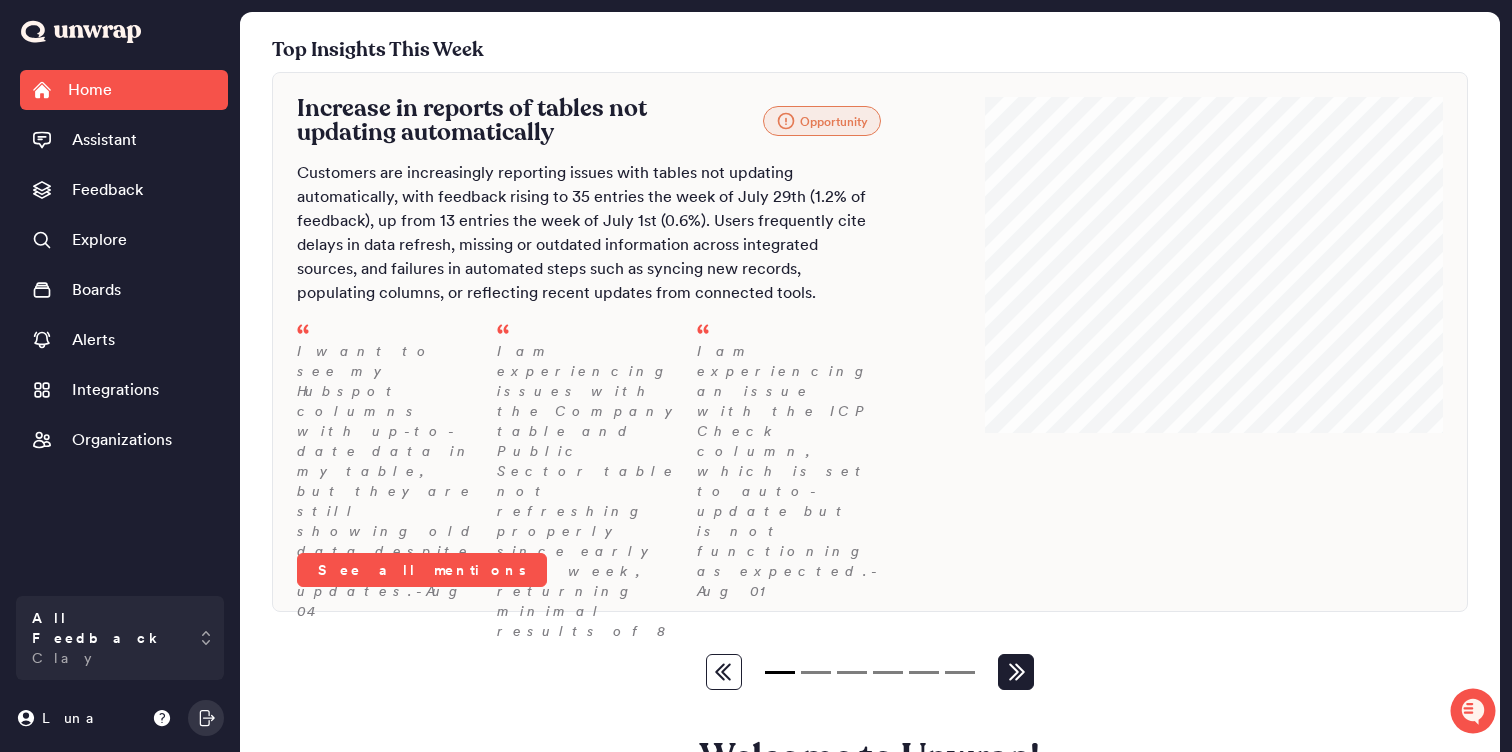 click 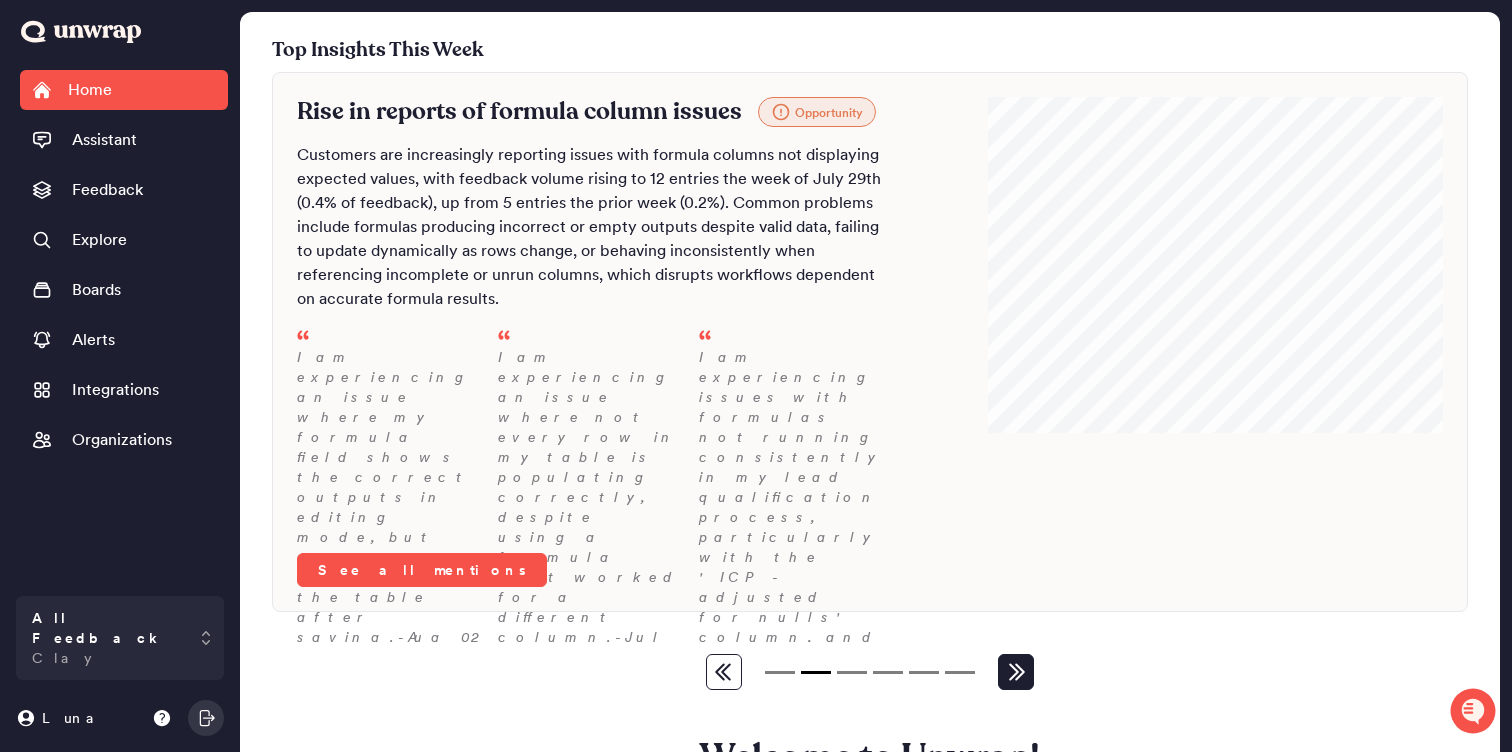 click 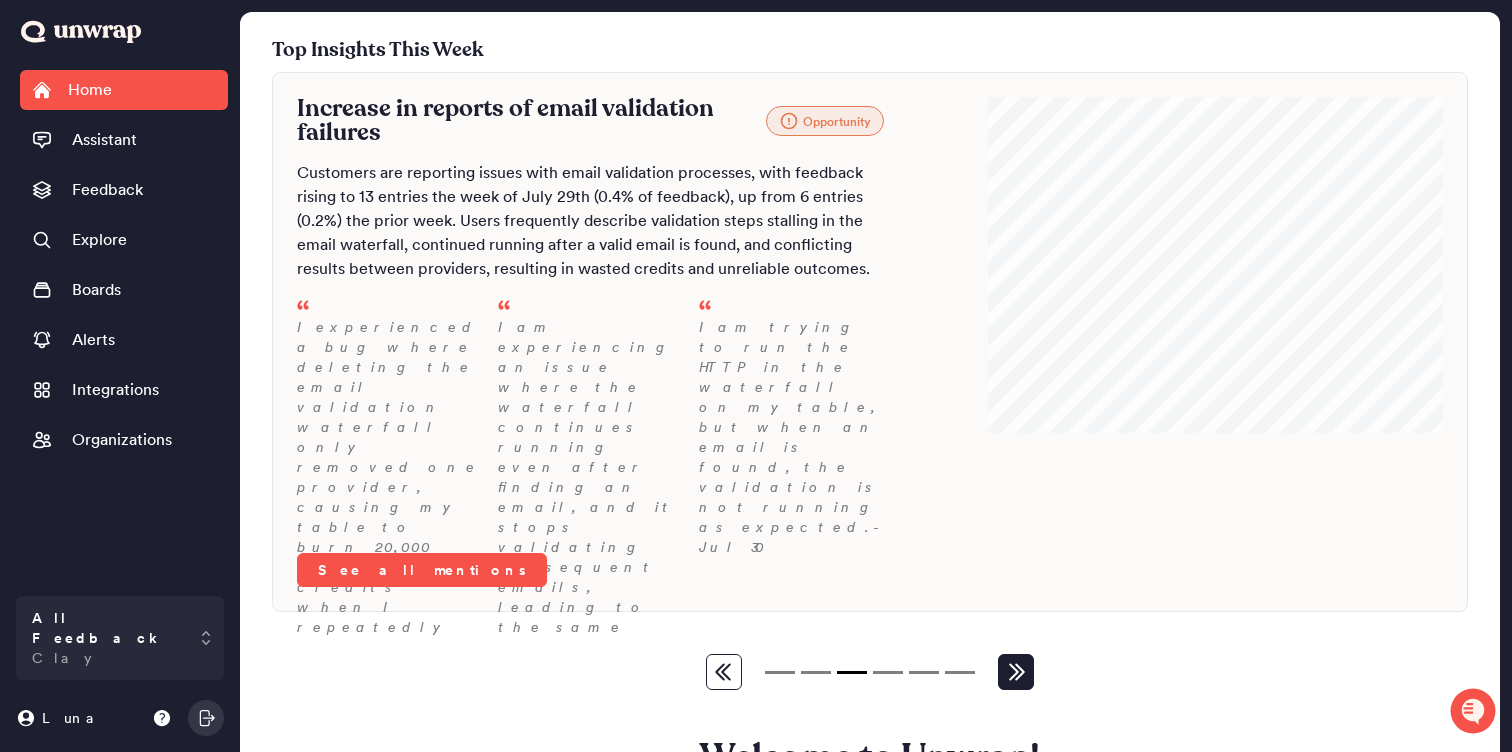 click 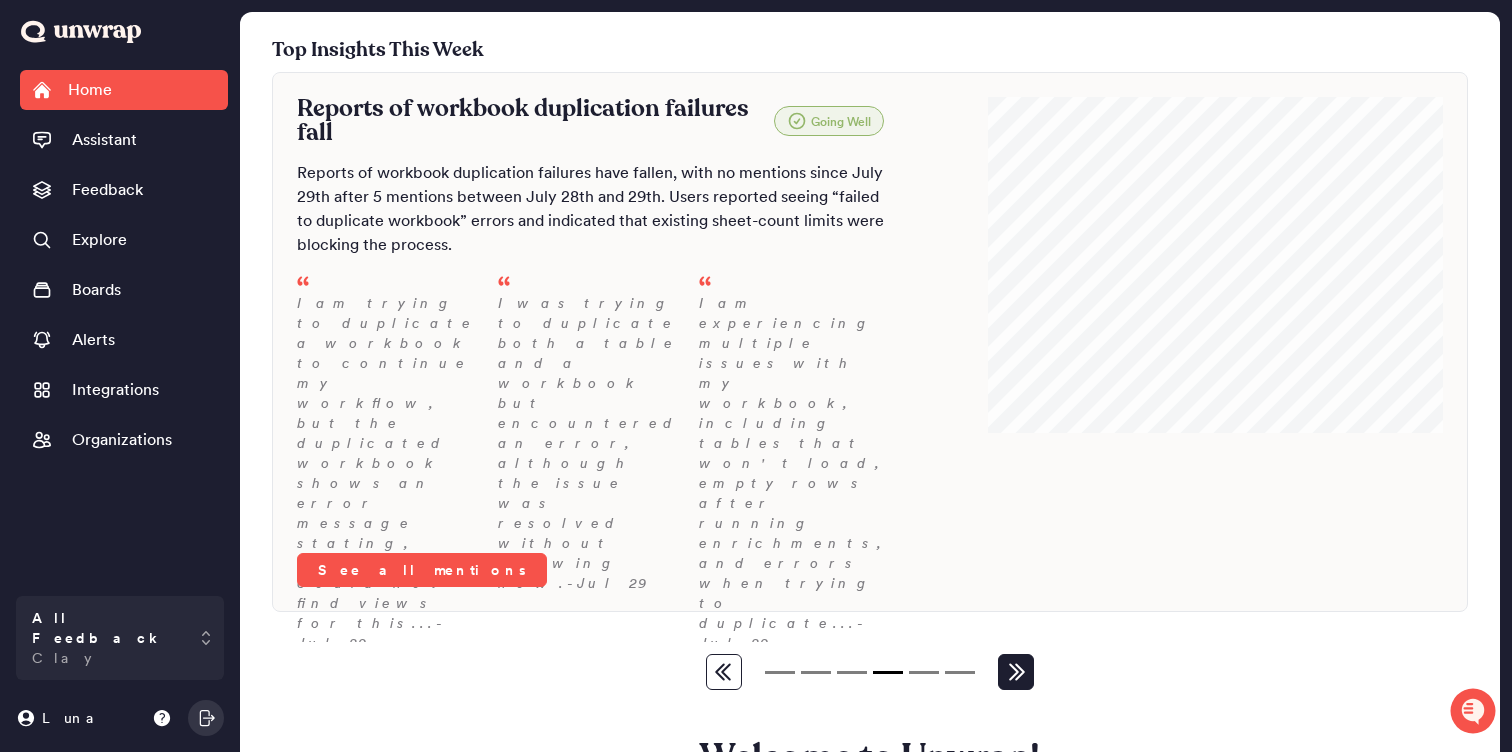 click 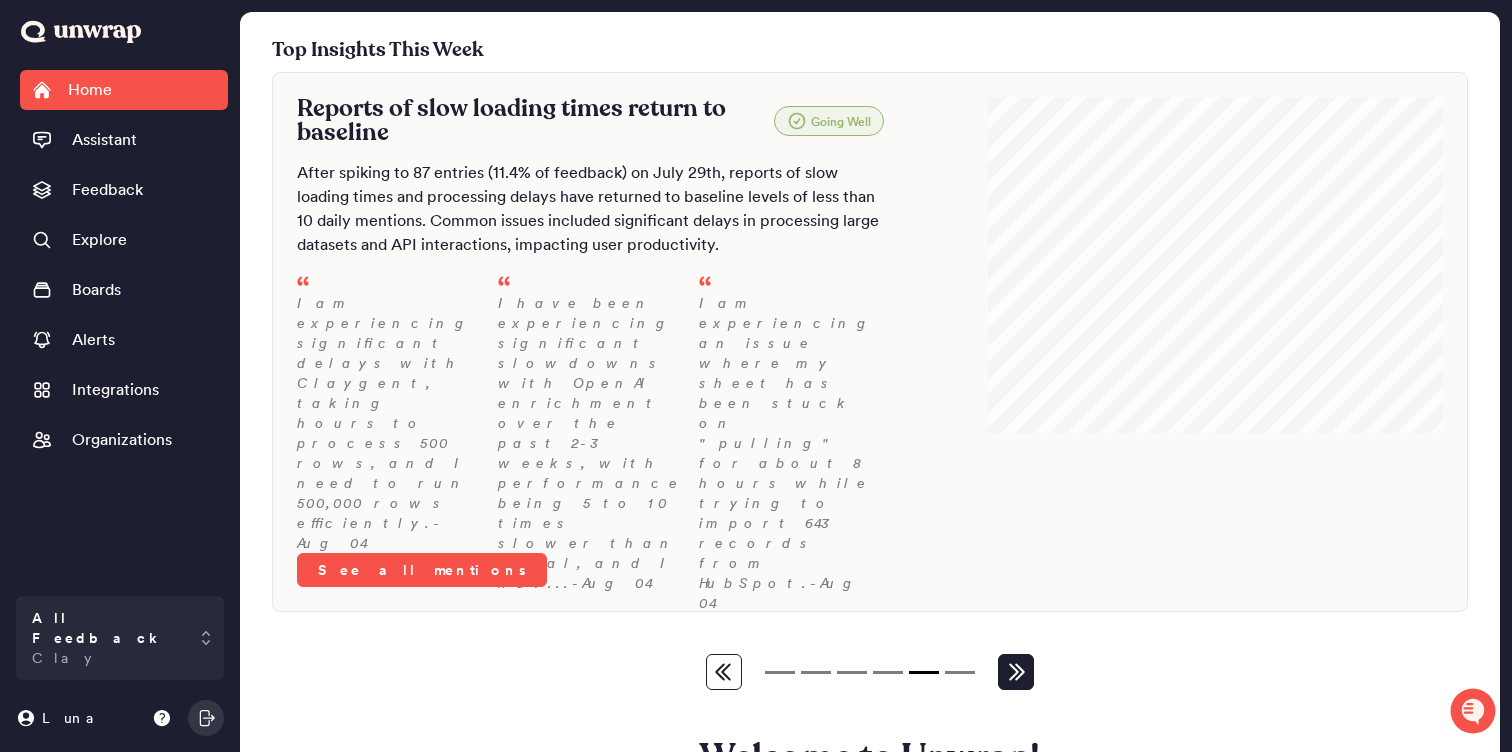 click 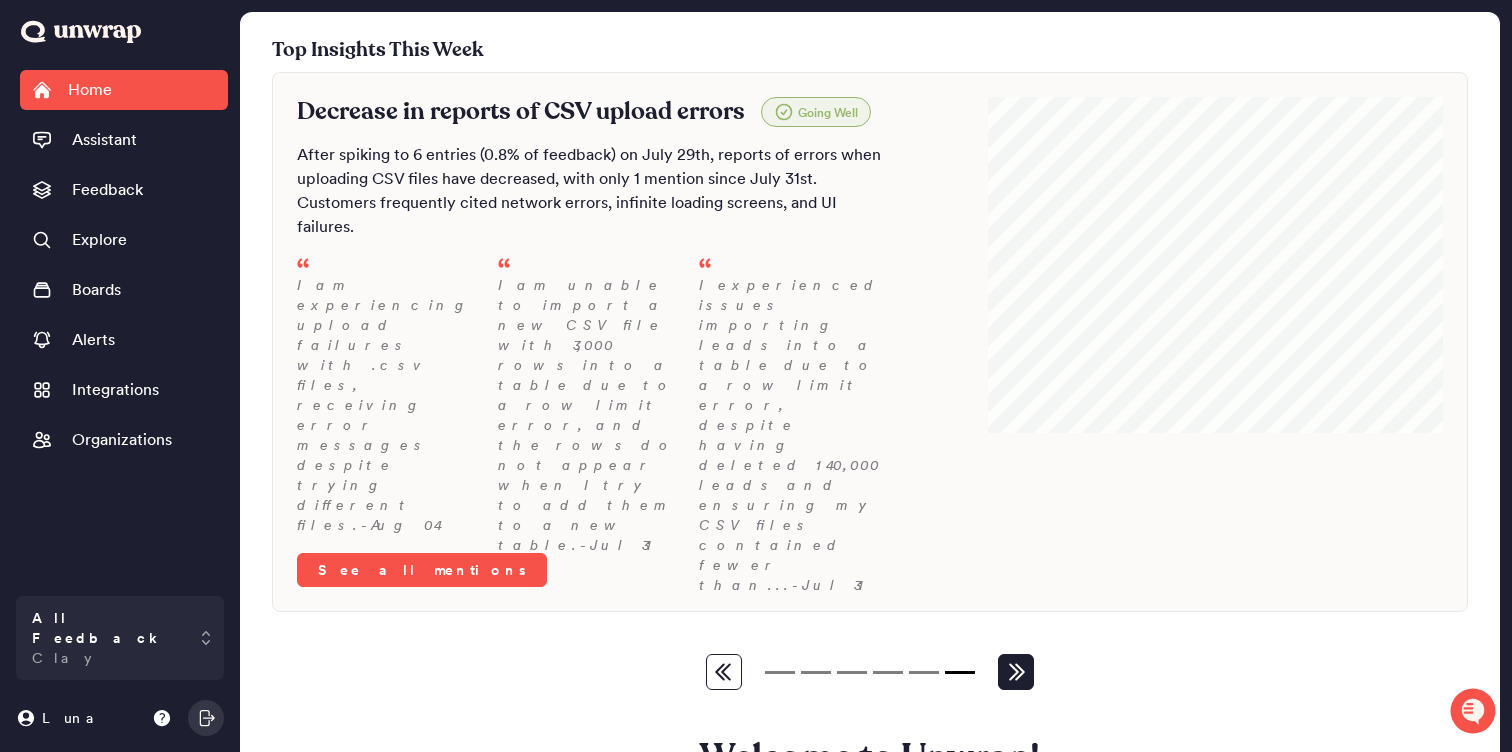 click 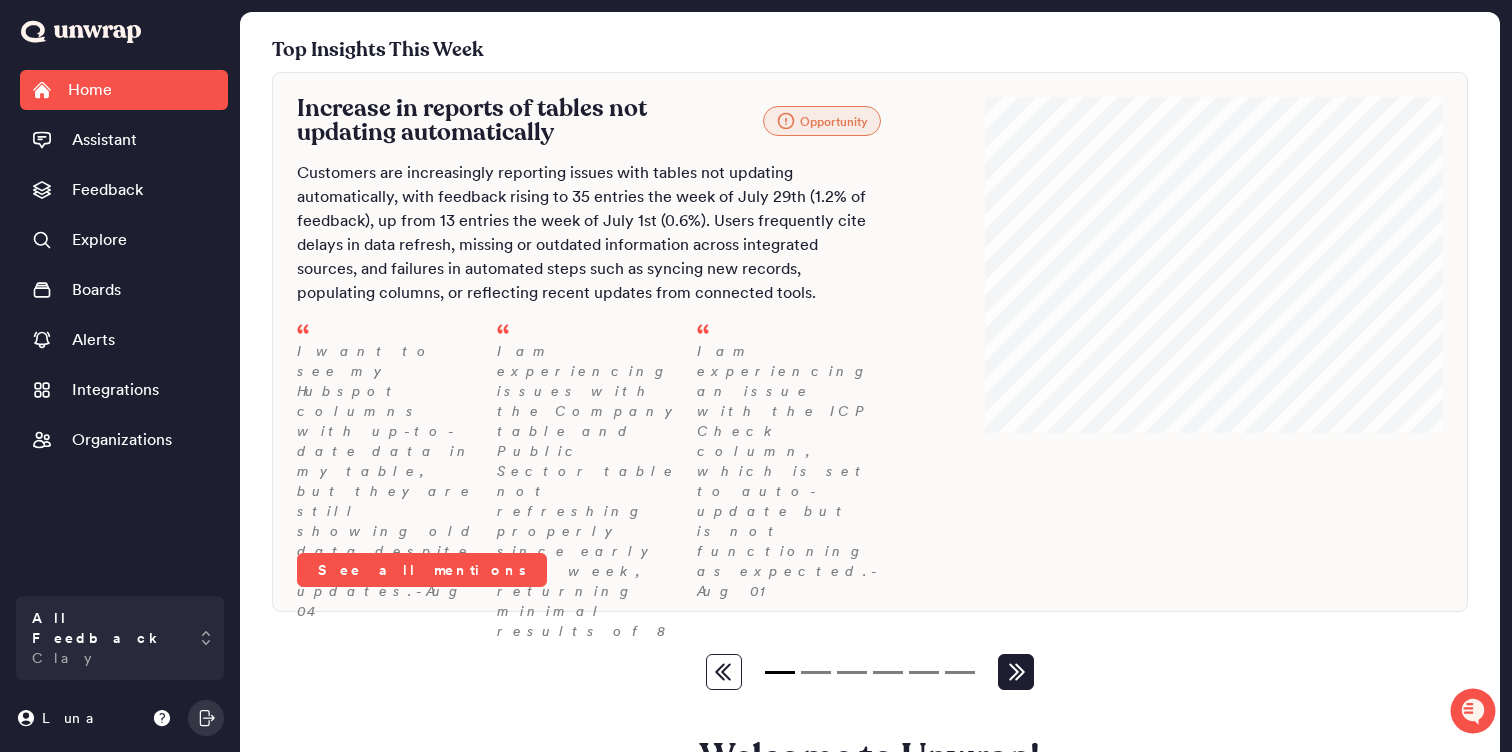 click at bounding box center [1016, 672] 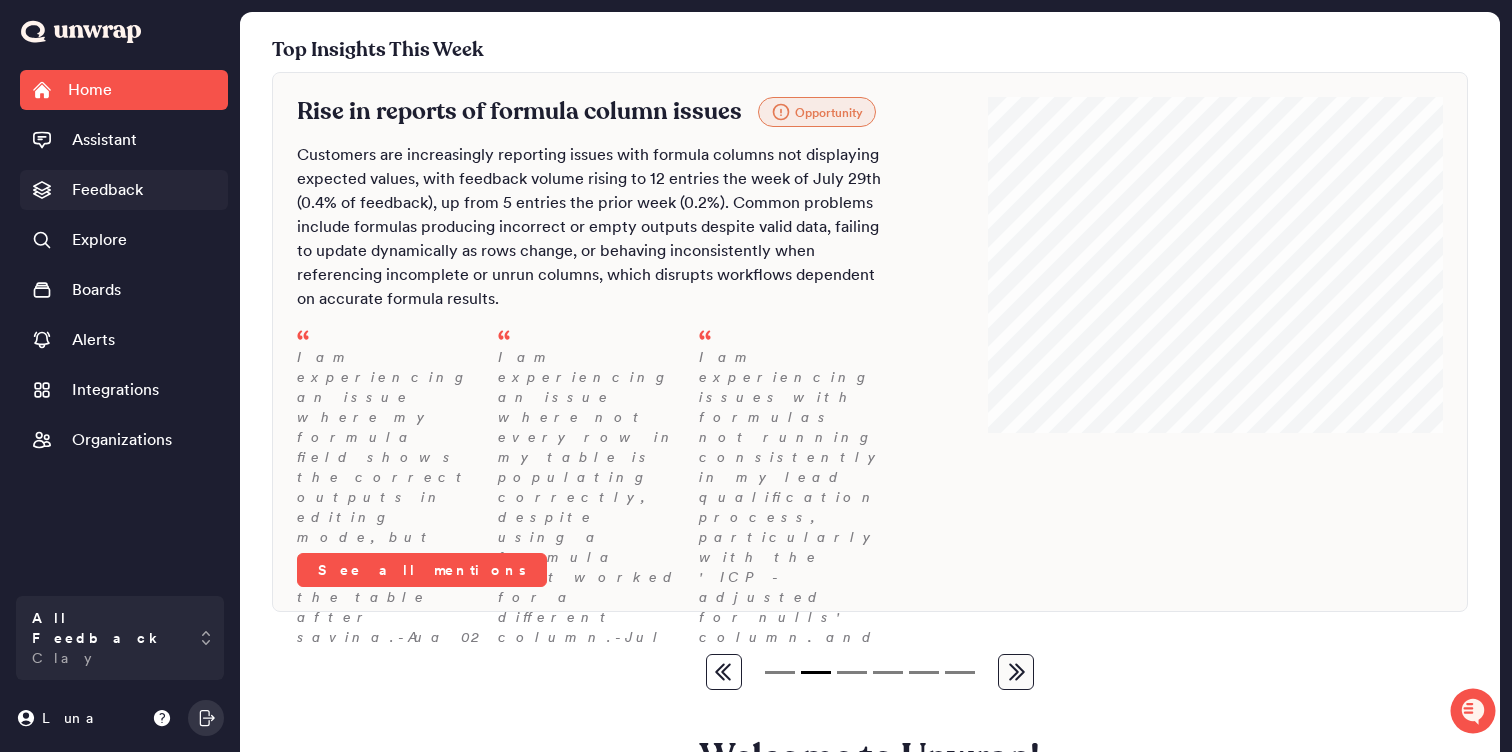 click on "Feedback" at bounding box center (107, 190) 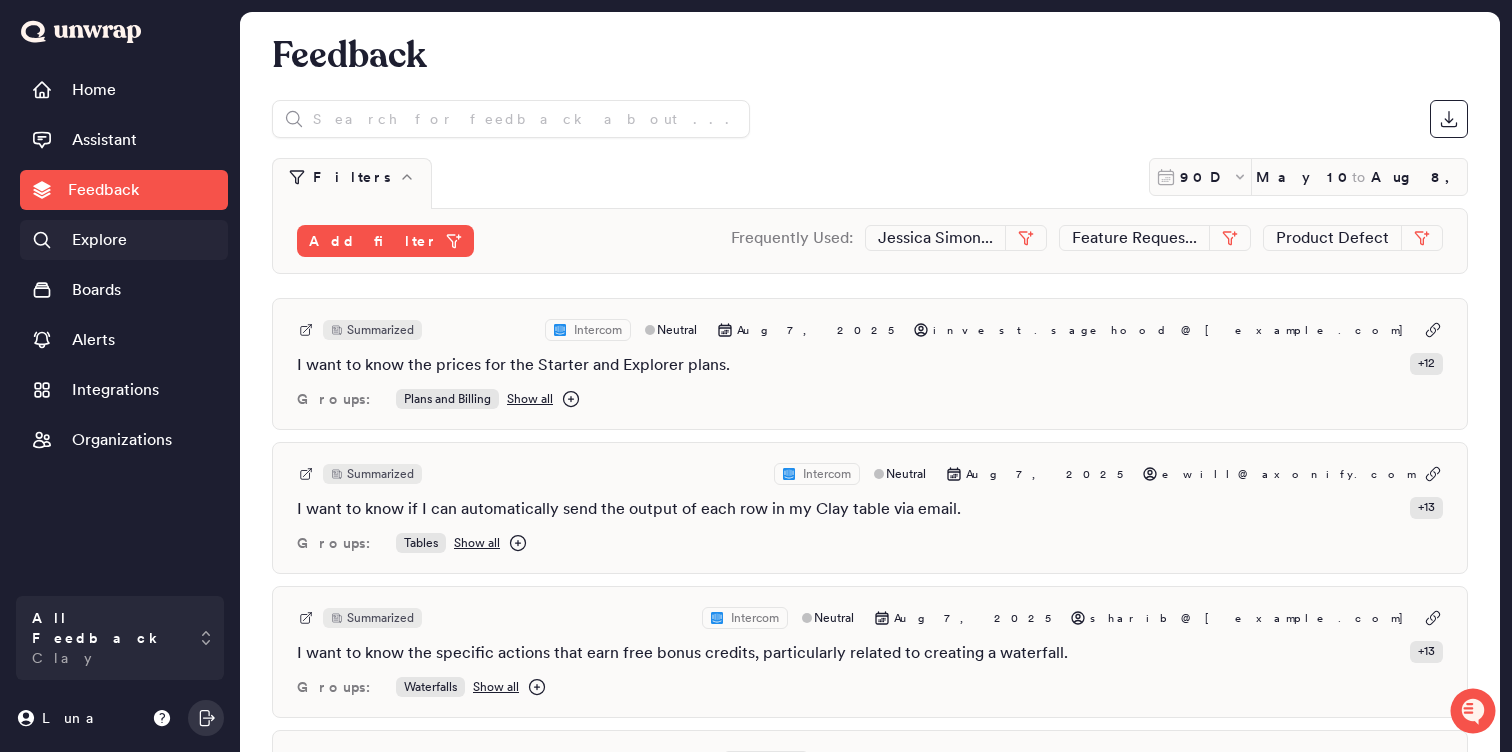 click on "Explore" at bounding box center (99, 240) 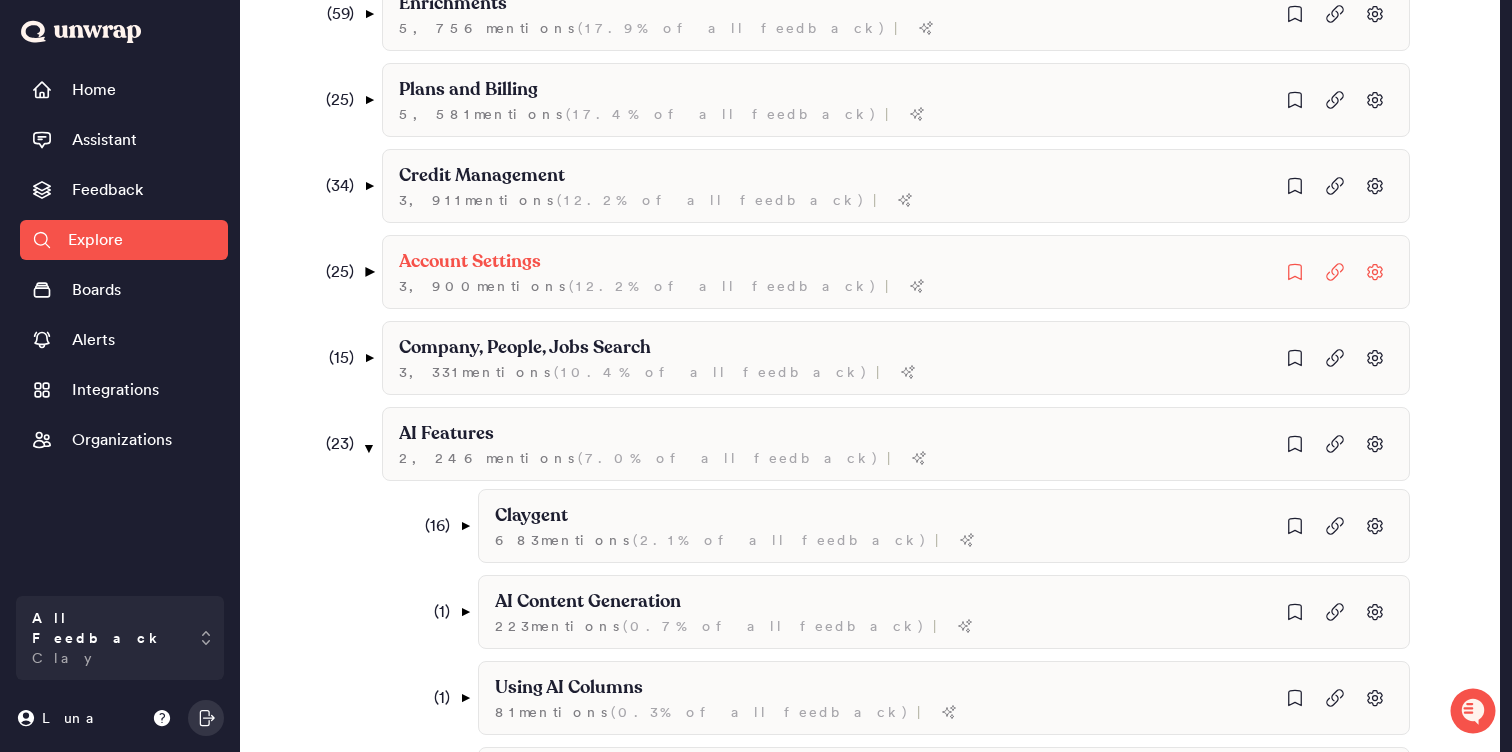scroll, scrollTop: 616, scrollLeft: 0, axis: vertical 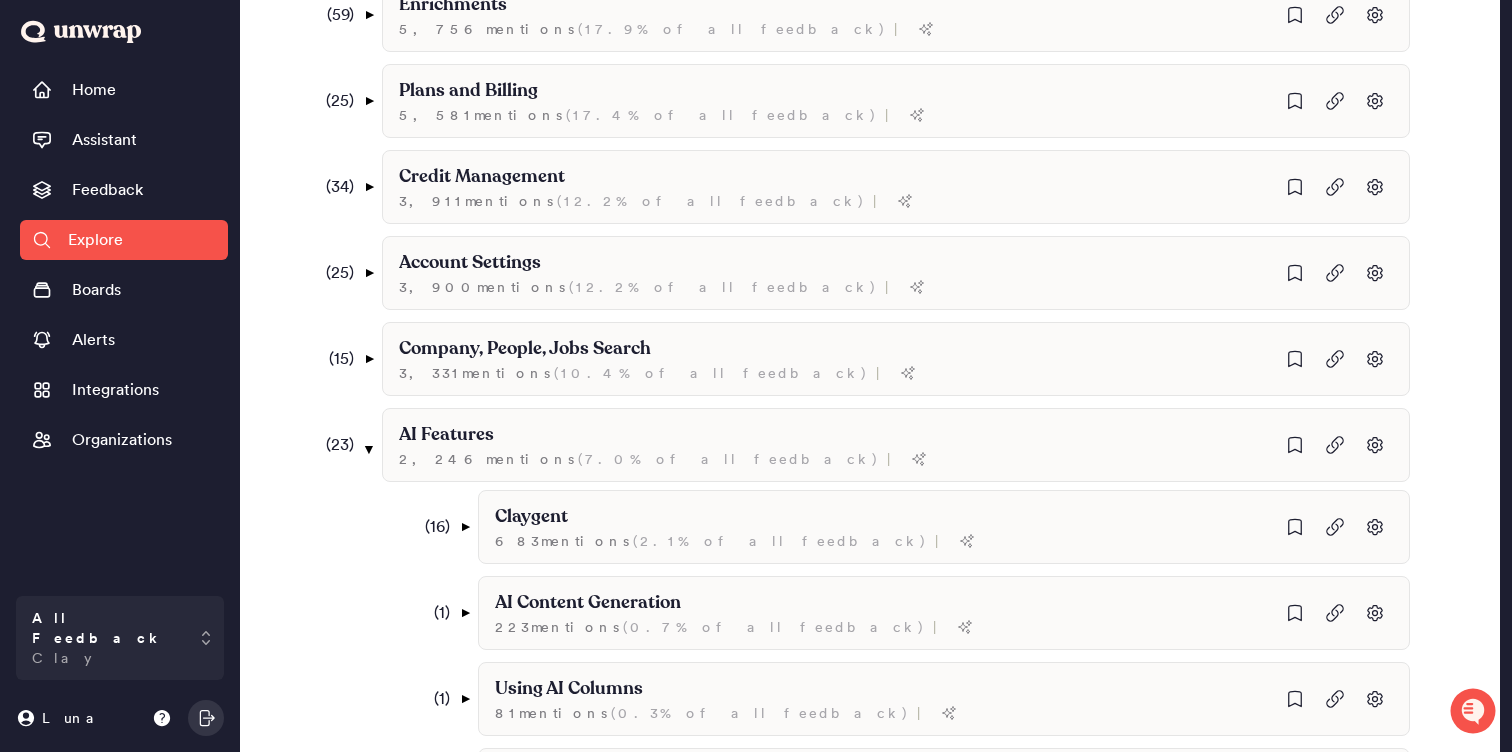 click on "( 108 ) ▼ Tables 7,947  mention s   ( 24.8% of all feedback ) | ( 12 ) ▼ Row Management 1,220  mention s   ( 3.8% of all feedback ) | ( 8 ) ▼ Row Limit 778  mention s   ( 2.4% of all feedback ) | I am unable to add more rows to my table 137  mention s   ( 0.4% of all feedback ) | I am unable to see all rows in my table 127  mention s   ( 0.4% of all feedback ) | I can only retrieve a limited number of records from an API 41  mention s   ( 0.1% of all feedback ) | I cannot run multiple rows at a time 39  mention s   ( 0.1% of all feedback ) | I am hitting the workspace row limit 36  mention s   ( 0.1% of all feedback ) | The row limit for tables in Clay is too low 33  mention s   ( 0.1% of all feedback ) | The limit of results per list is not being applied 29  mention s   ( 0.1% of all feedback ) | I would like to add multiple rows at once 25  mention s   ( 0.1% of all feedback ) | My table is returning fewer rows than expected 282  mention s   ( 0.9% of all feedback ) | I want to remove duplicate rows s" at bounding box center (886, 1092) 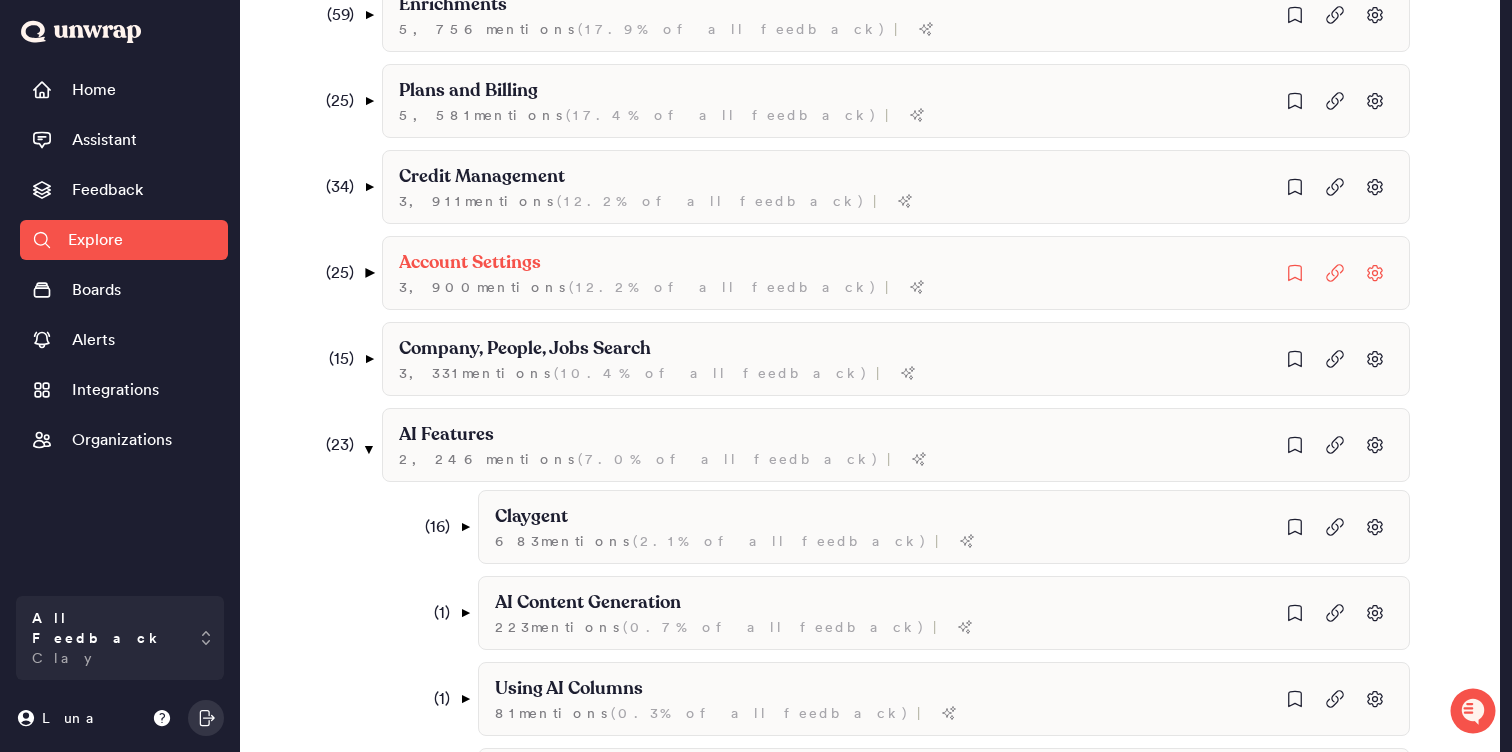 click on "▼" at bounding box center [369, 273] 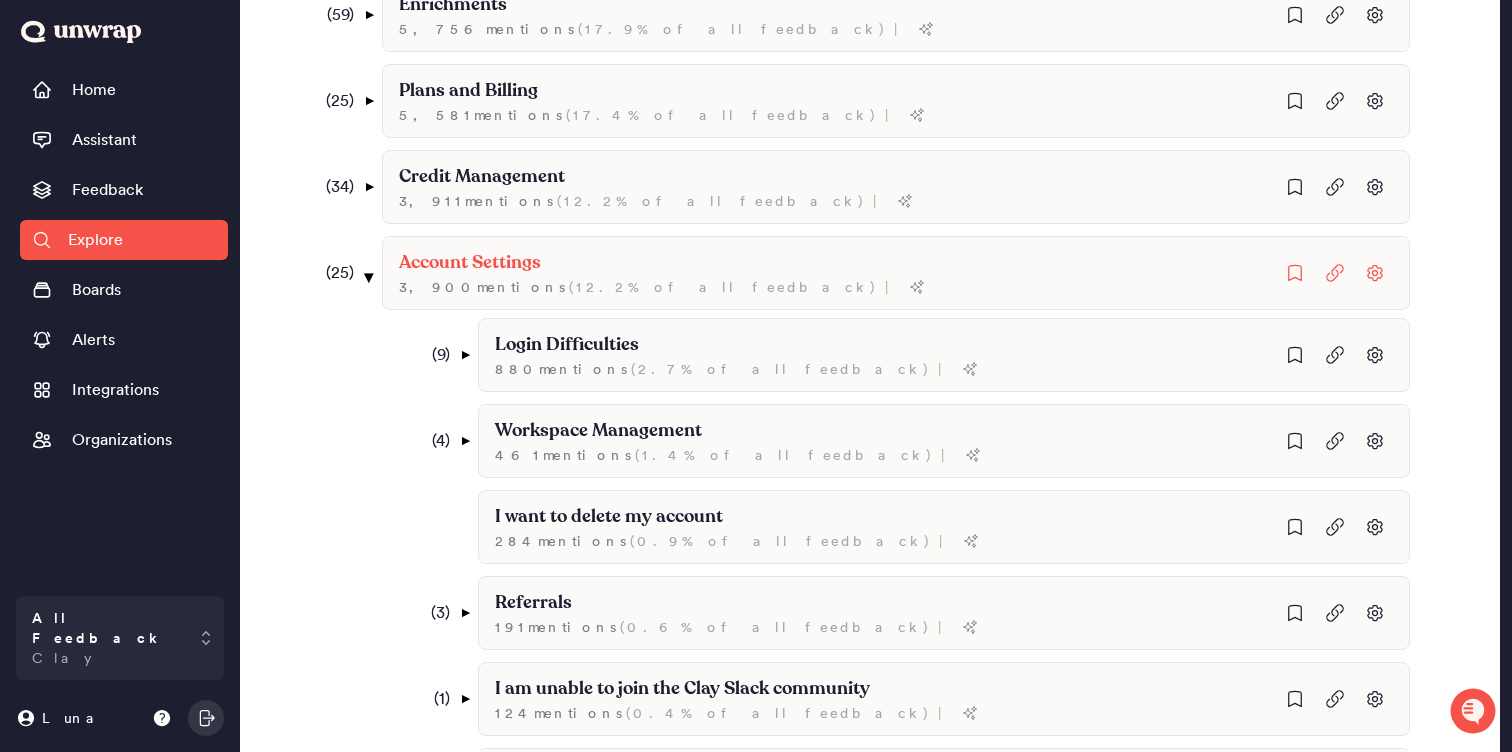 scroll, scrollTop: 824, scrollLeft: 0, axis: vertical 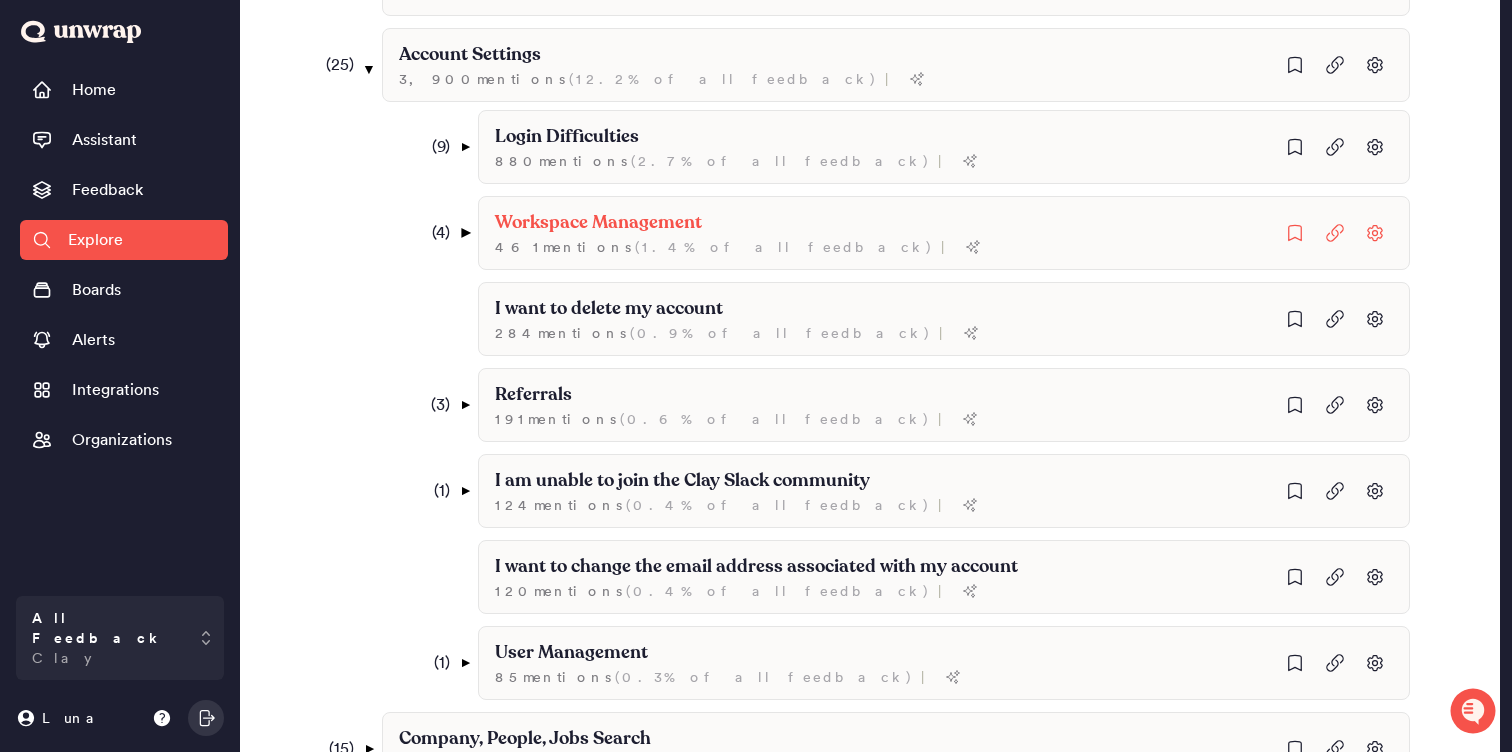 click on "▼" at bounding box center (465, 233) 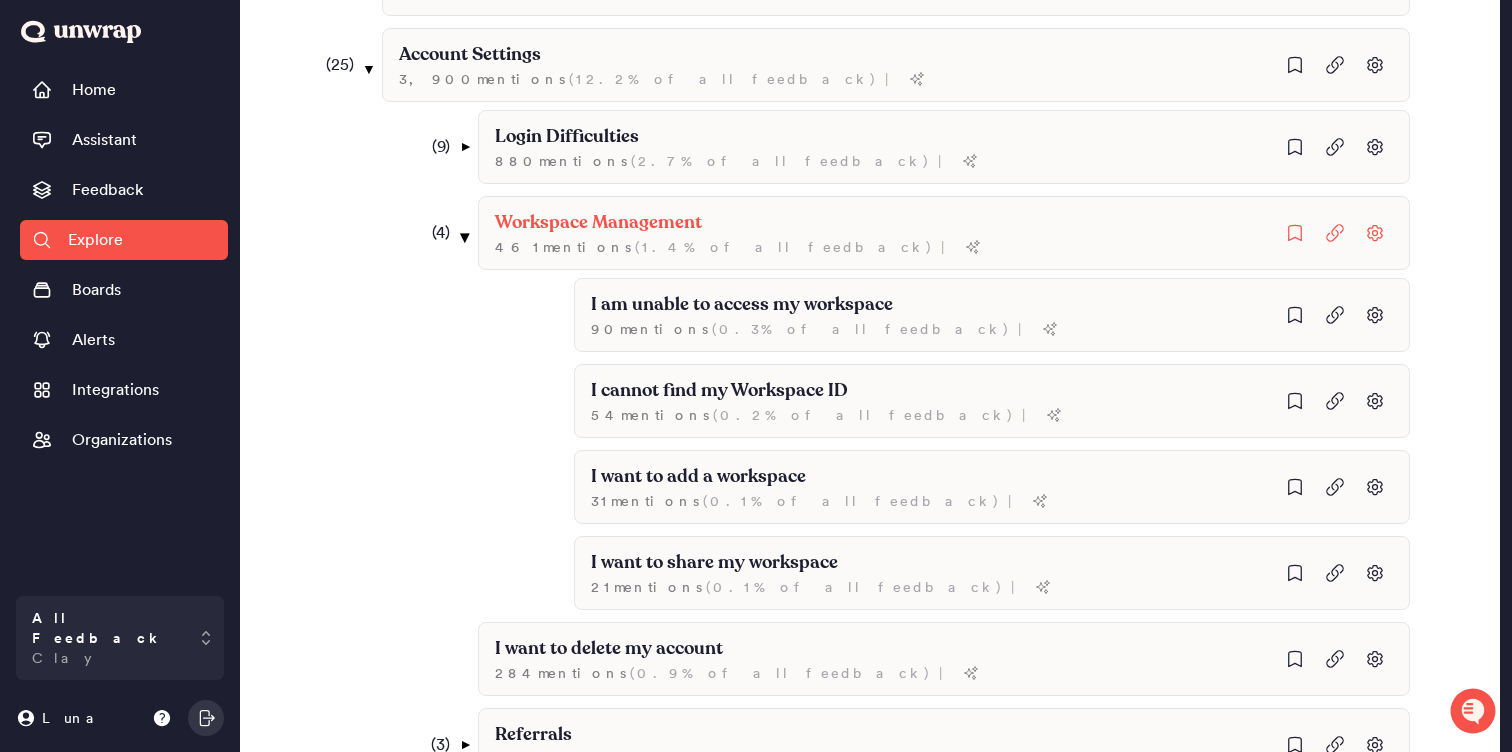 click on "▼" at bounding box center [465, 237] 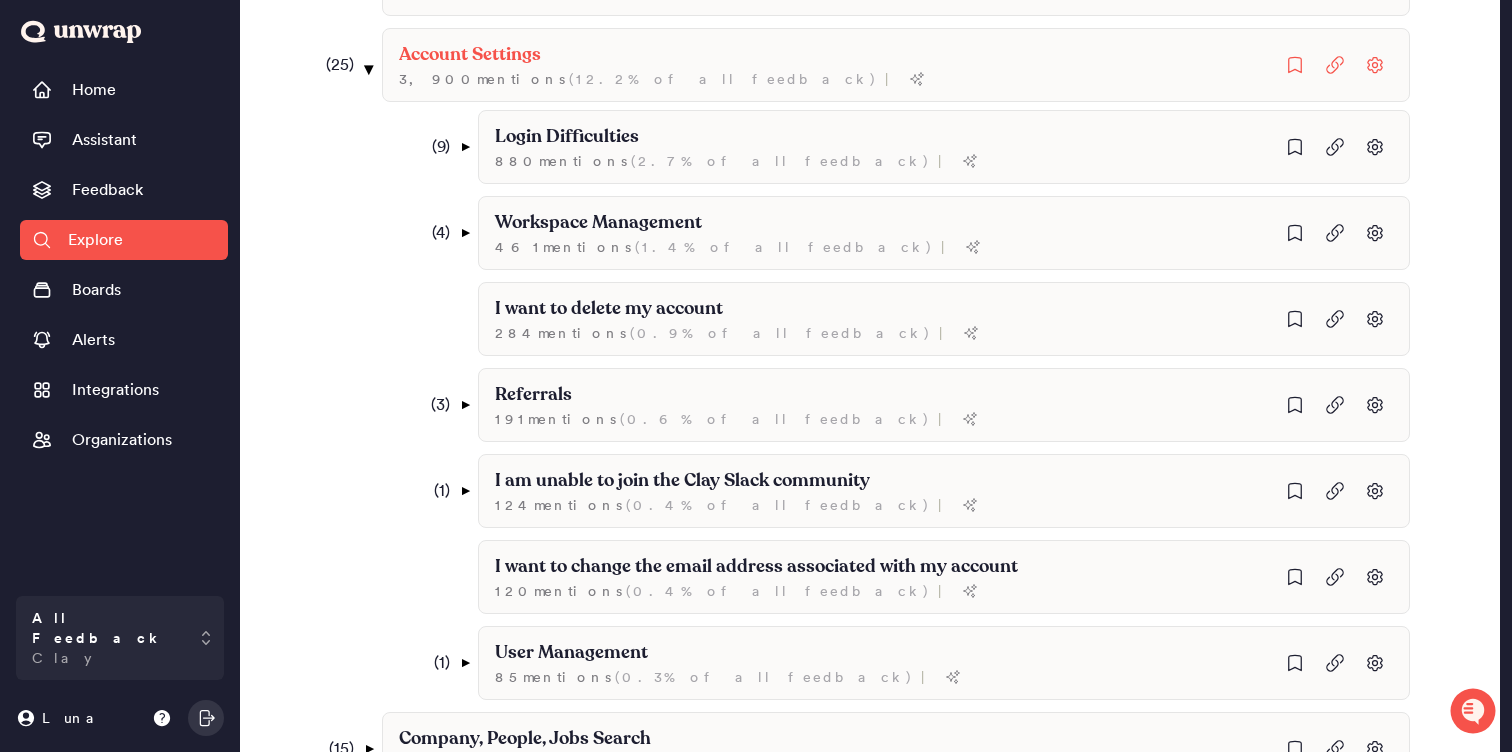 click on "▼" at bounding box center (369, 69) 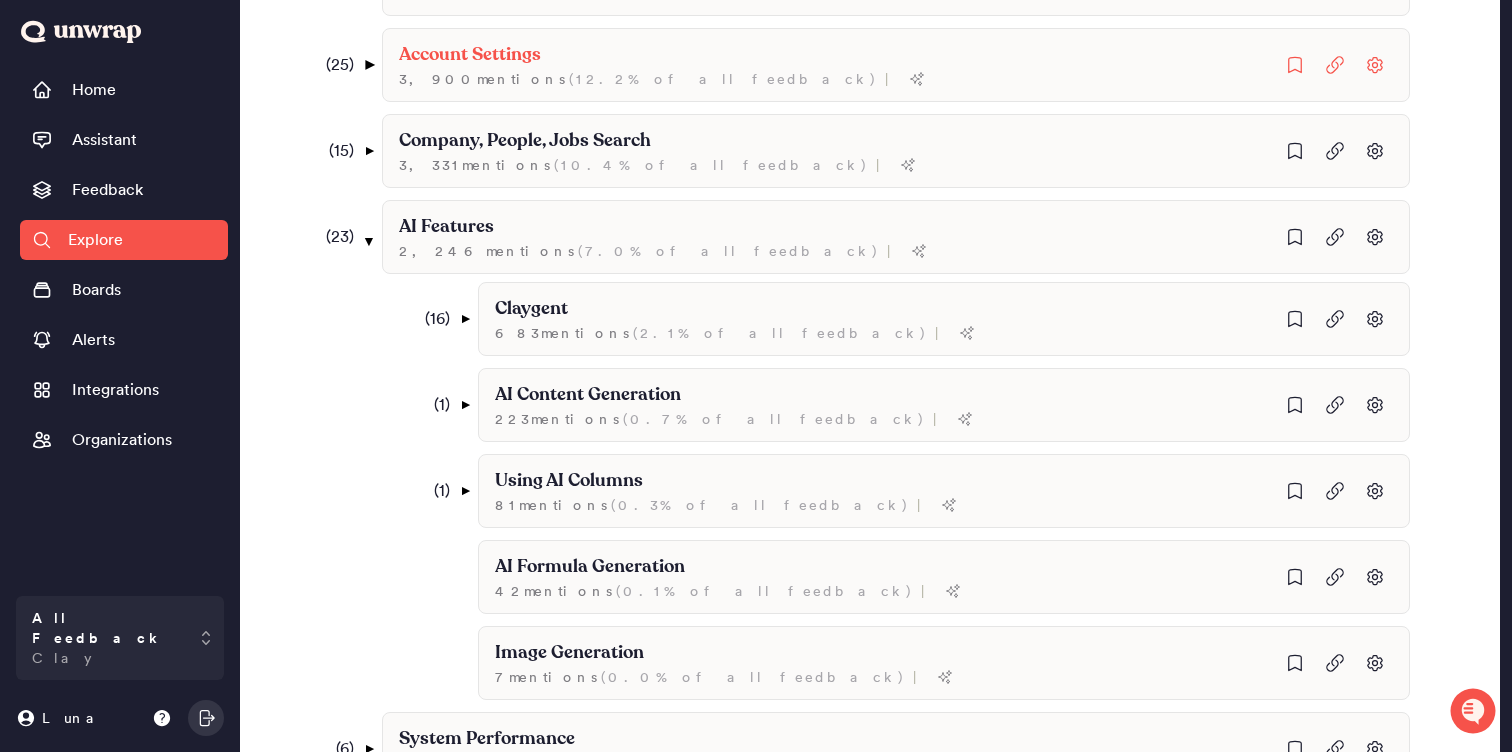 click on "▼" at bounding box center (369, 65) 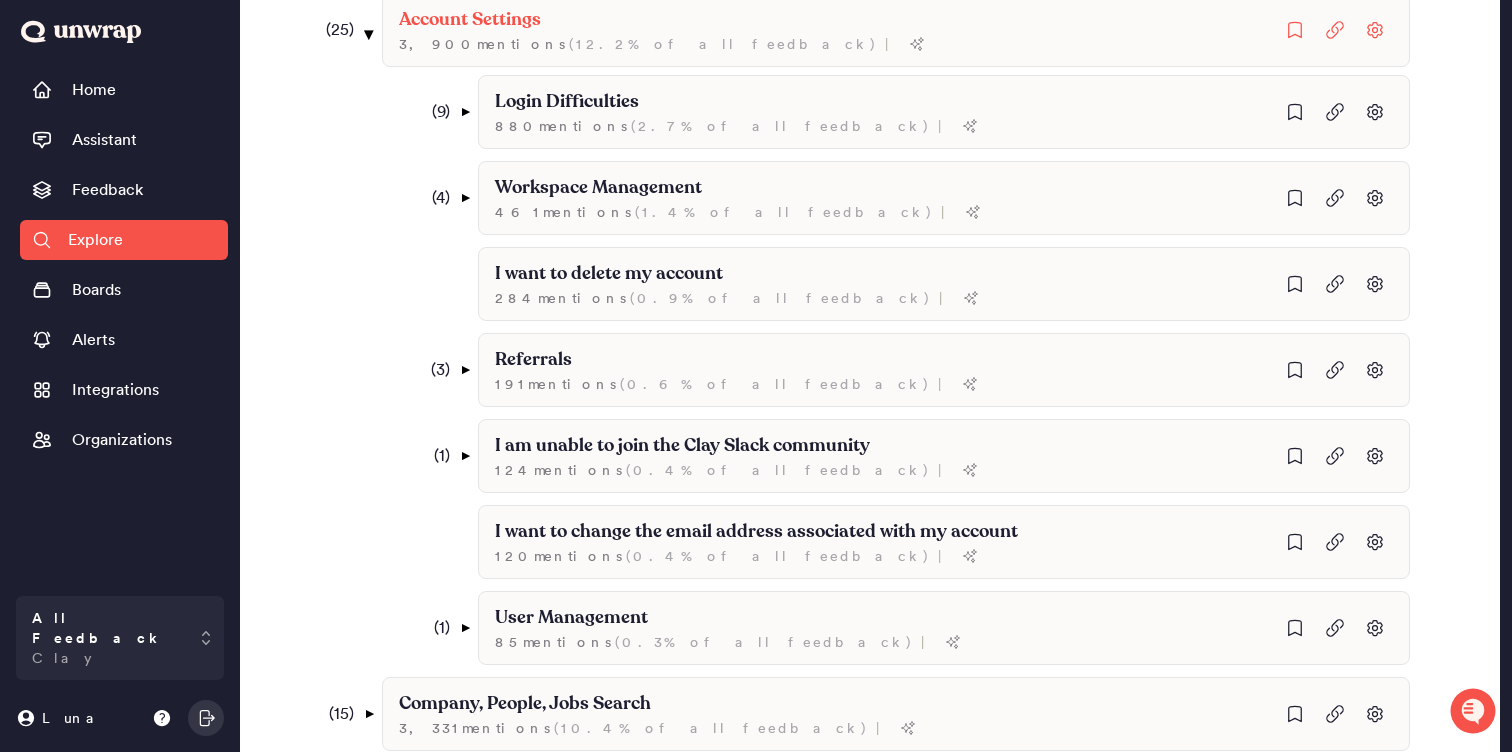 scroll, scrollTop: 848, scrollLeft: 0, axis: vertical 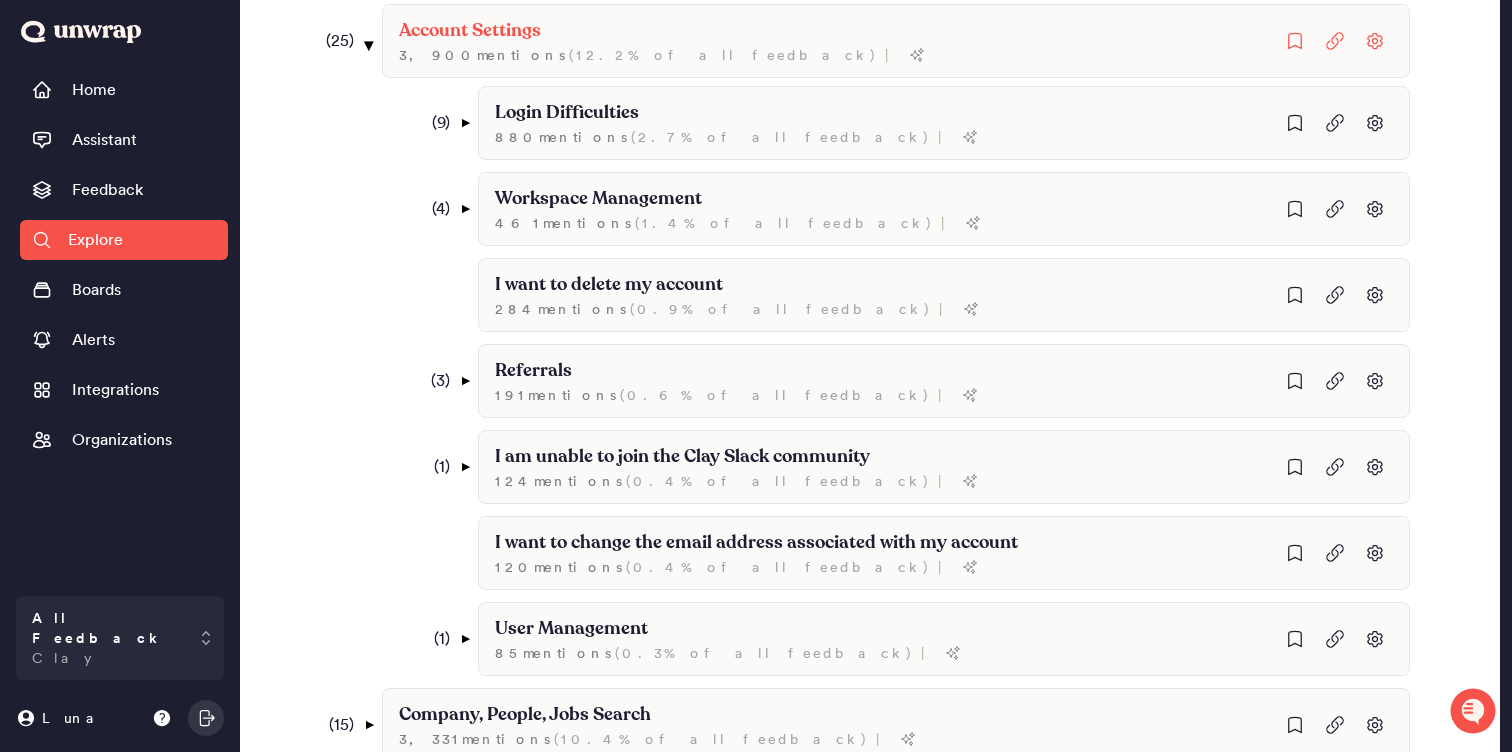 click on "▼" at bounding box center [369, 45] 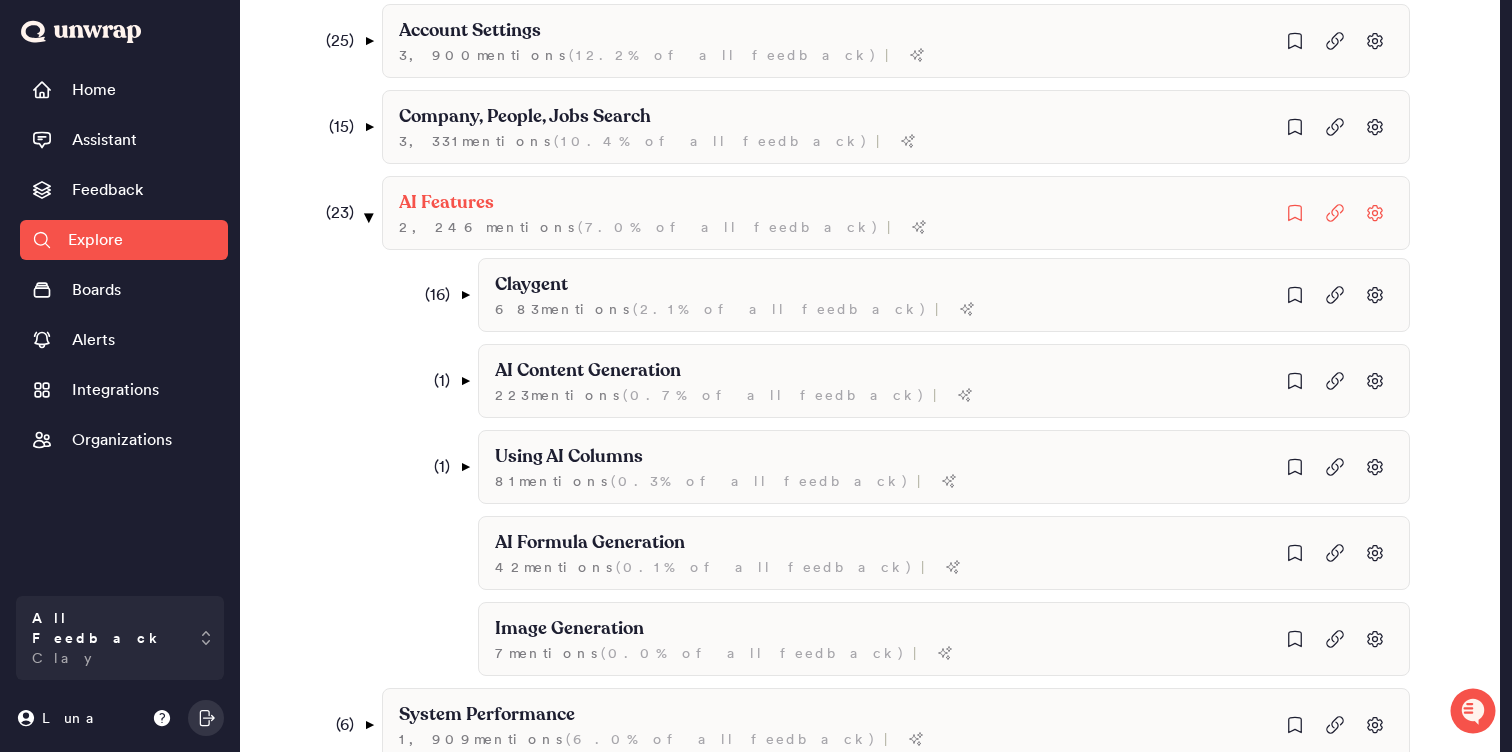click on "▼" at bounding box center (369, 217) 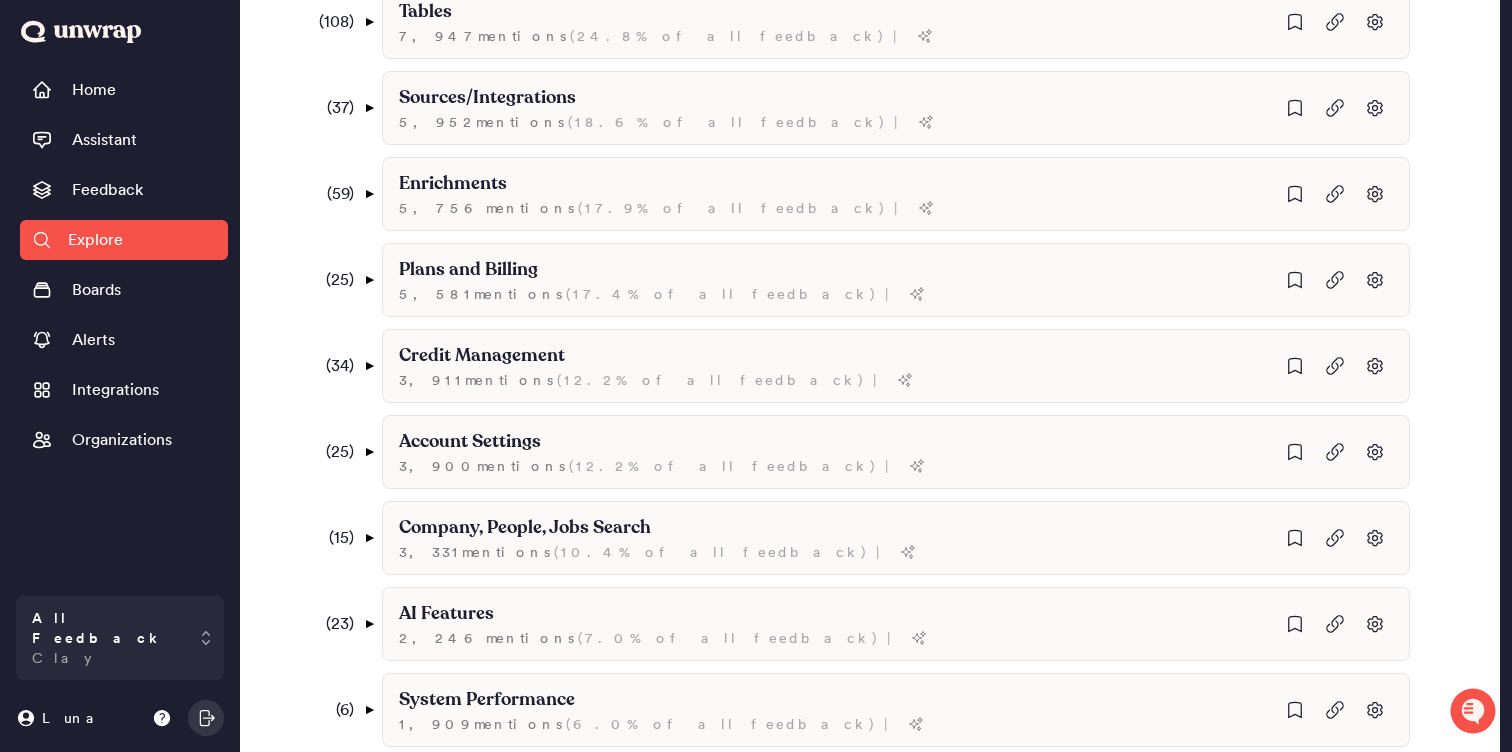 scroll, scrollTop: 81, scrollLeft: 0, axis: vertical 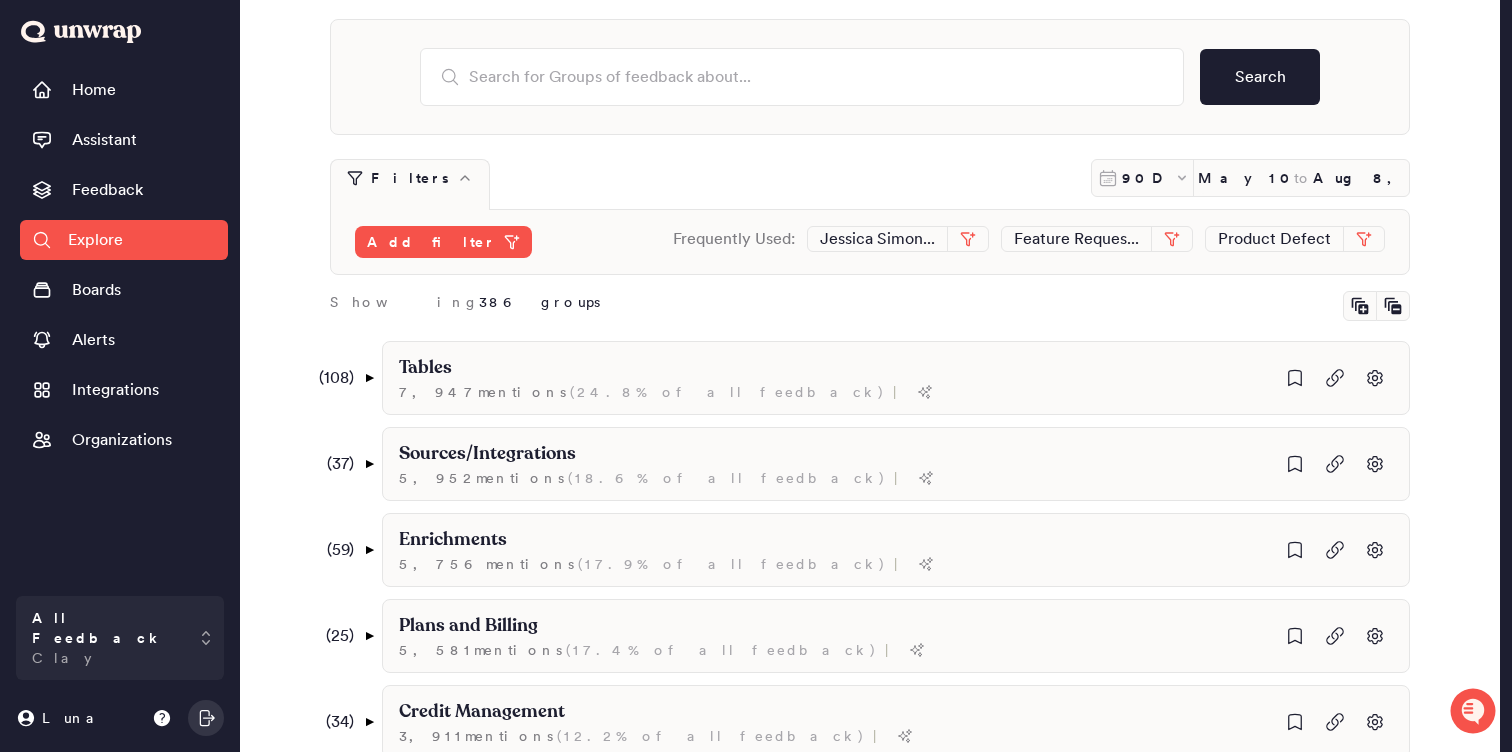 click on "( 108 ) ▼ Tables 7,947  mention s   ( 24.8% of all feedback ) | ( 12 ) ▼ Row Management 1,220  mention s   ( 3.8% of all feedback ) | ( 8 ) ▼ Row Limit 778  mention s   ( 2.4% of all feedback ) | I am unable to add more rows to my table 137  mention s   ( 0.4% of all feedback ) | I am unable to see all rows in my table 127  mention s   ( 0.4% of all feedback ) | I can only retrieve a limited number of records from an API 41  mention s   ( 0.1% of all feedback ) | I cannot run multiple rows at a time 39  mention s   ( 0.1% of all feedback ) | I am hitting the workspace row limit 36  mention s   ( 0.1% of all feedback ) | The row limit for tables in Clay is too low 33  mention s   ( 0.1% of all feedback ) | The limit of results per list is not being applied 29  mention s   ( 0.1% of all feedback ) | I would like to add multiple rows at once 25  mention s   ( 0.1% of all feedback ) | My table is returning fewer rows than expected 282  mention s   ( 0.9% of all feedback ) | I want to remove duplicate rows s" at bounding box center [886, 1414] 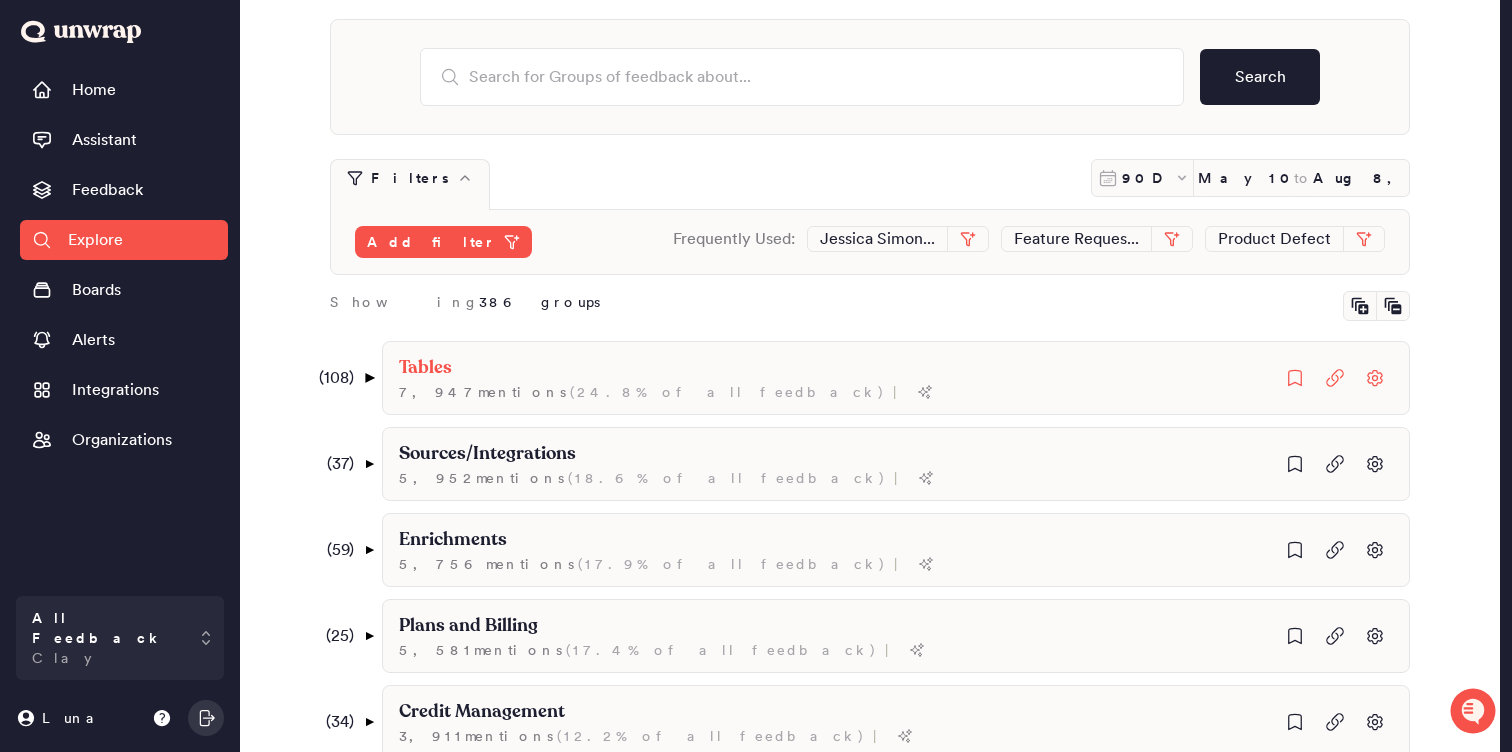 click on "▼" at bounding box center [369, 378] 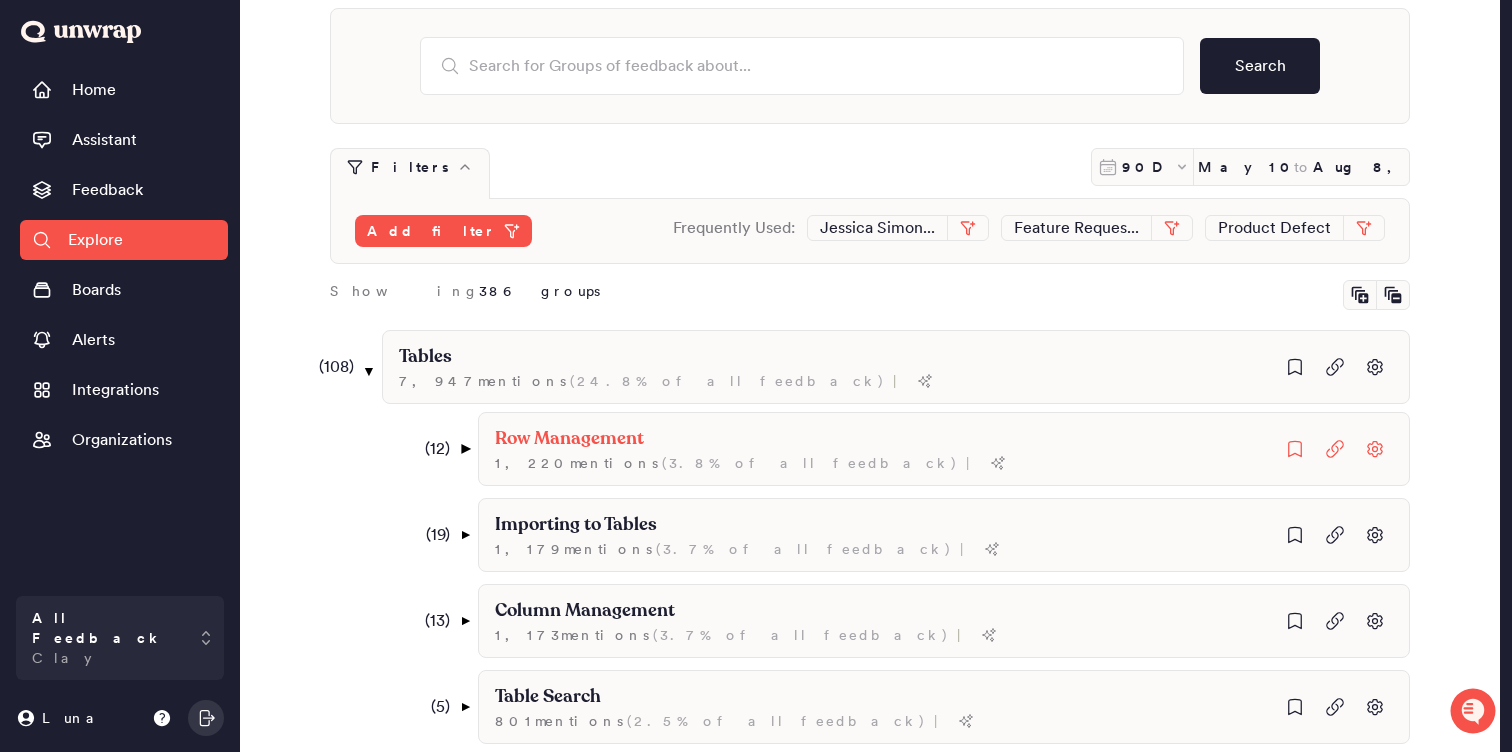 scroll, scrollTop: 0, scrollLeft: 0, axis: both 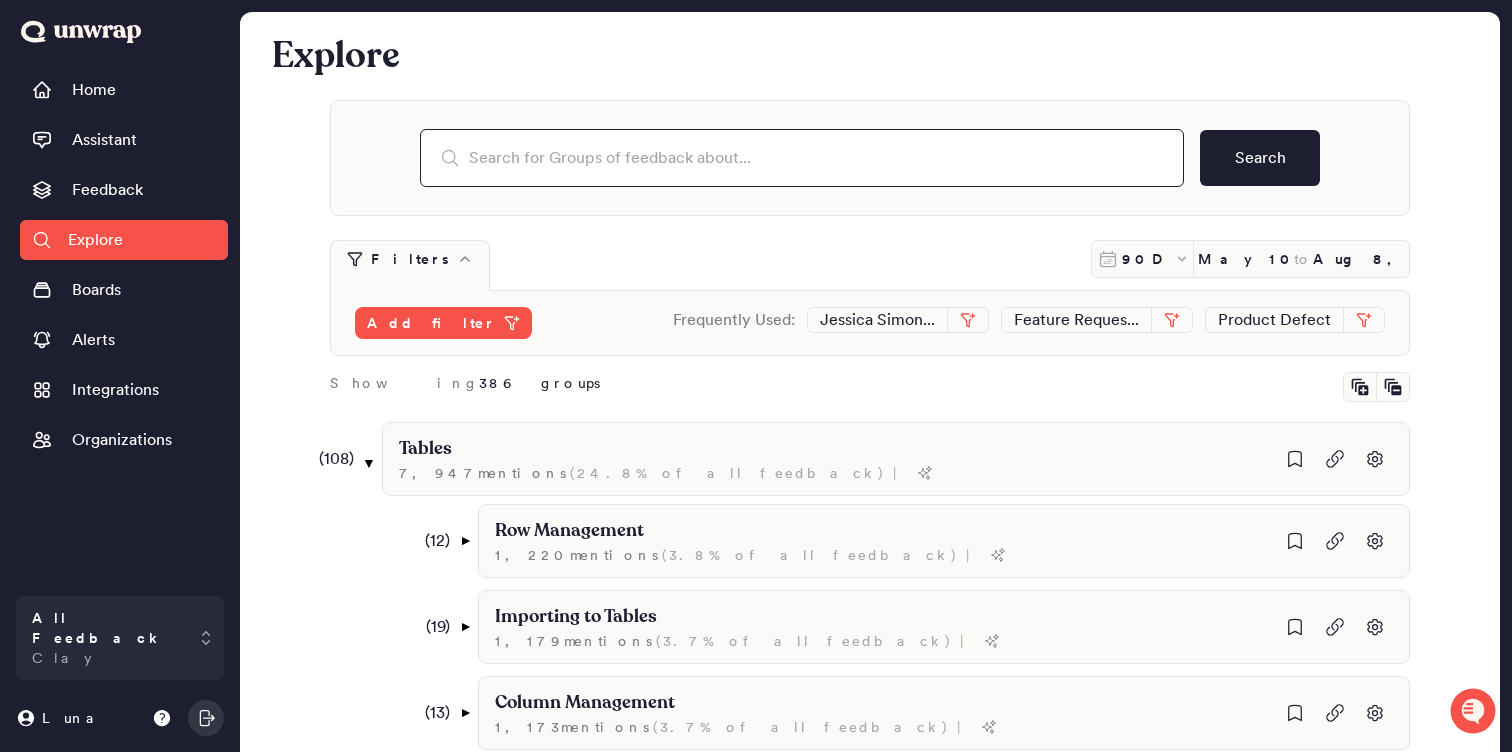 click at bounding box center (802, 158) 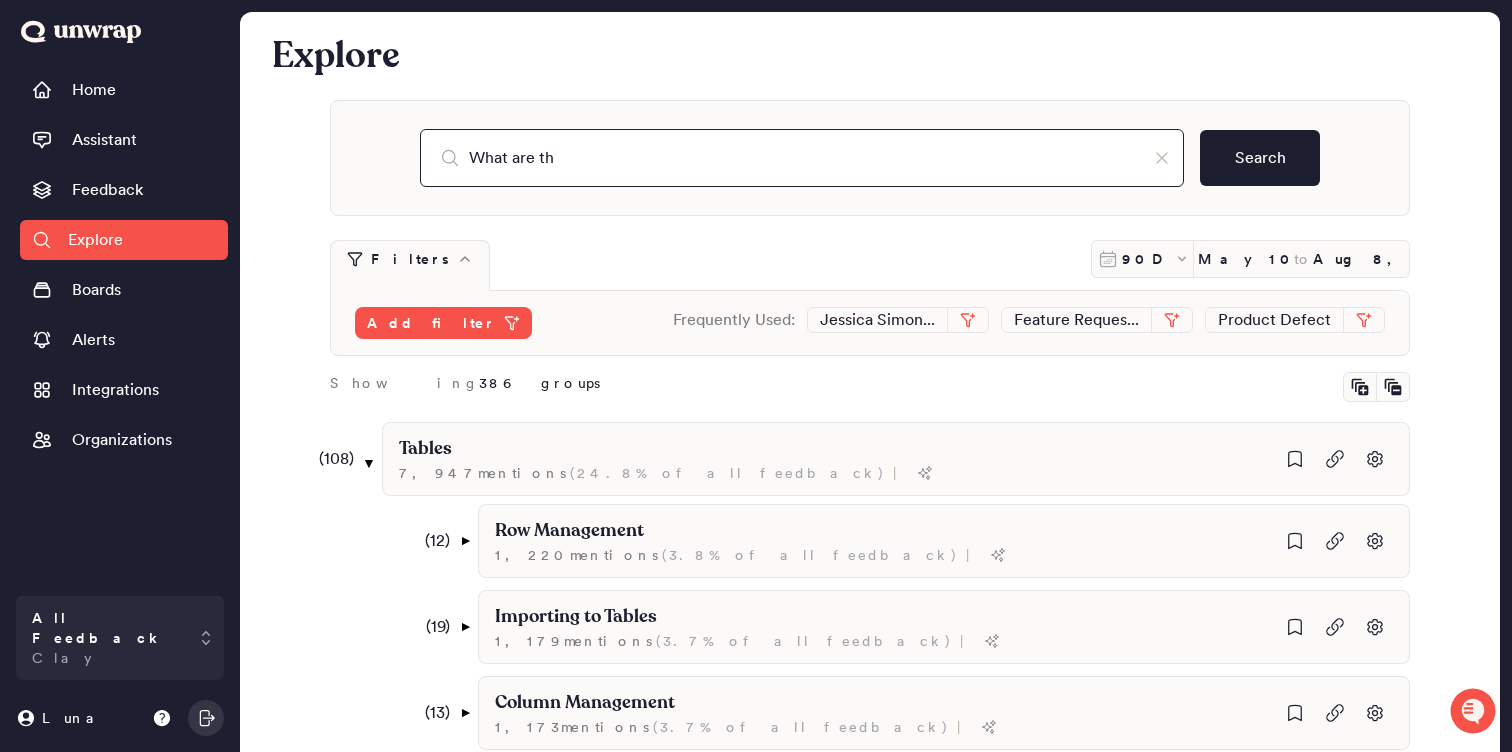 type on "What are the" 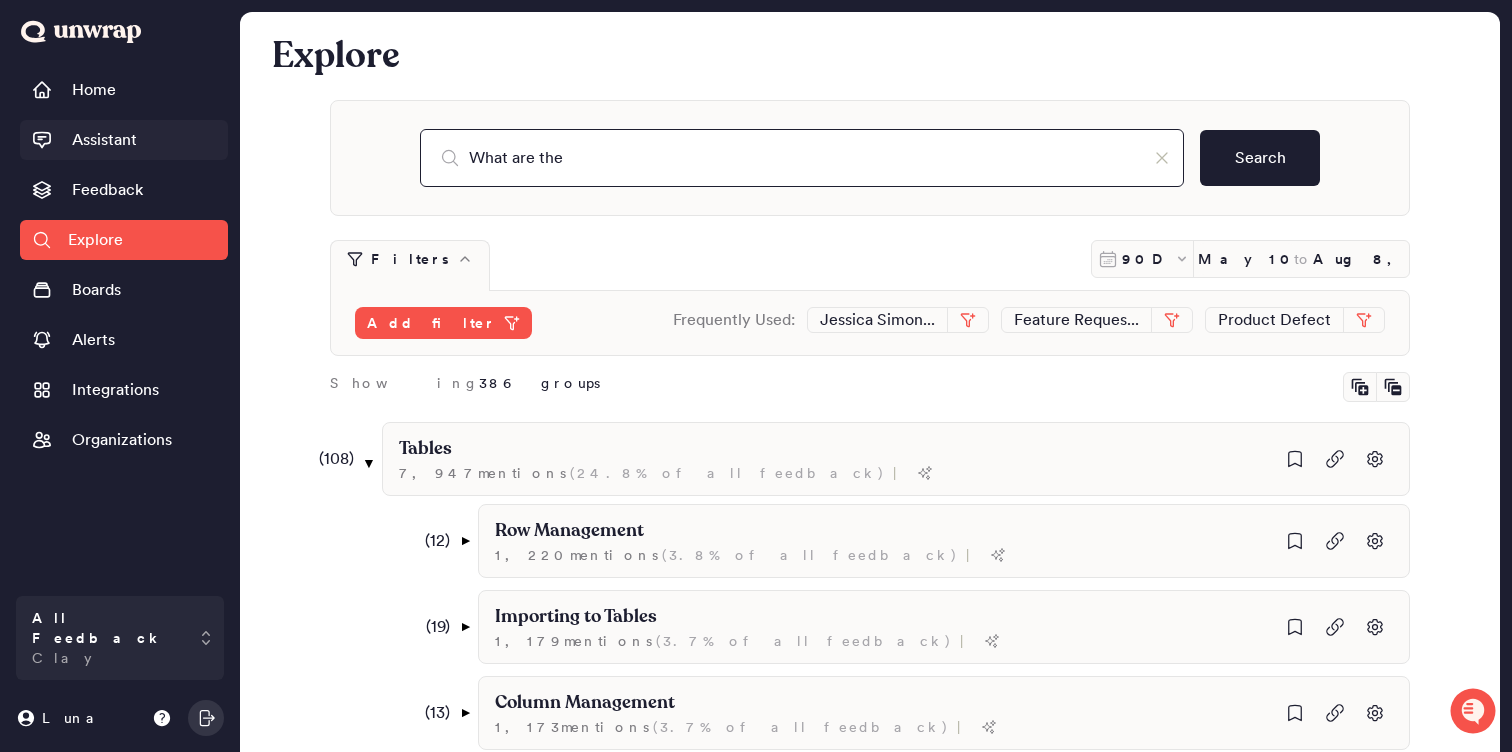 type 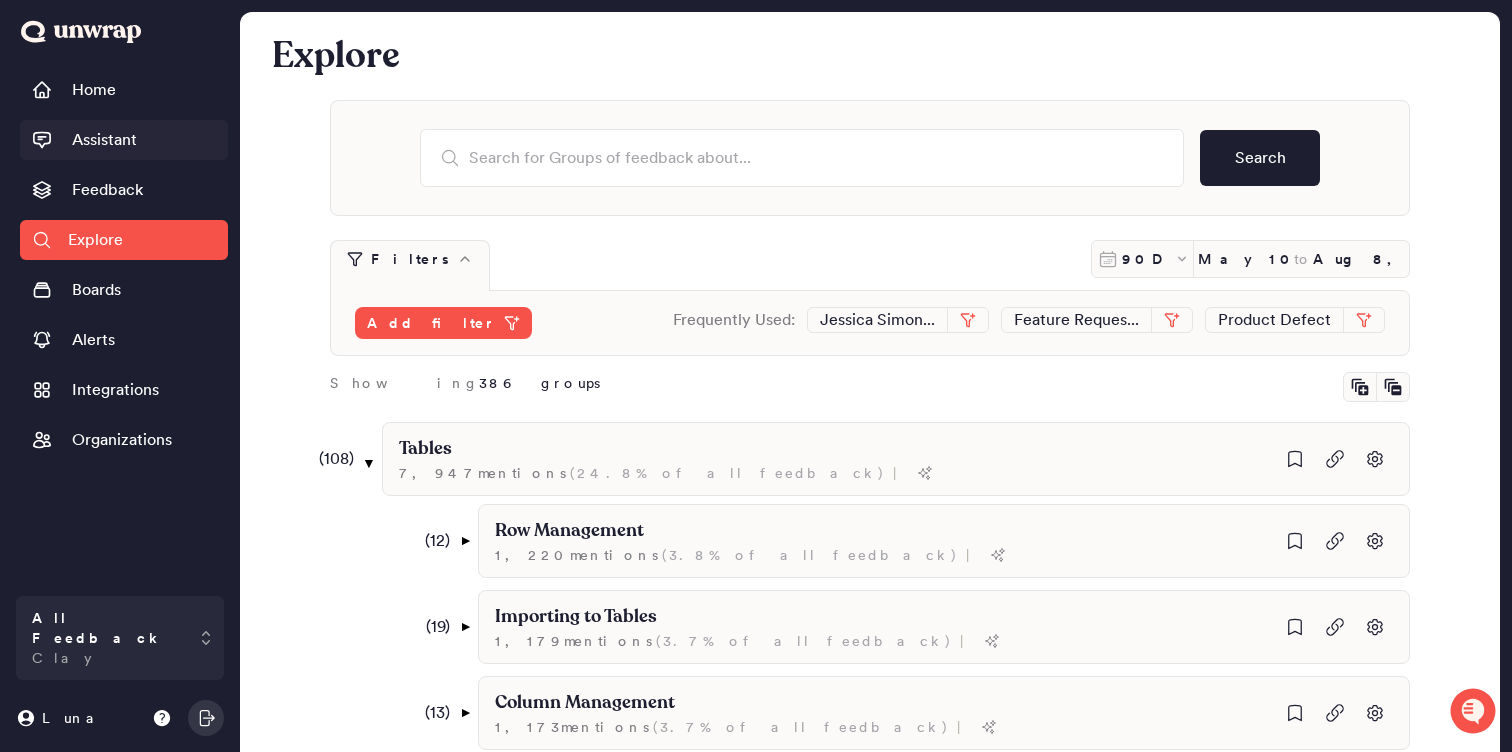click on "Assistant" at bounding box center [104, 140] 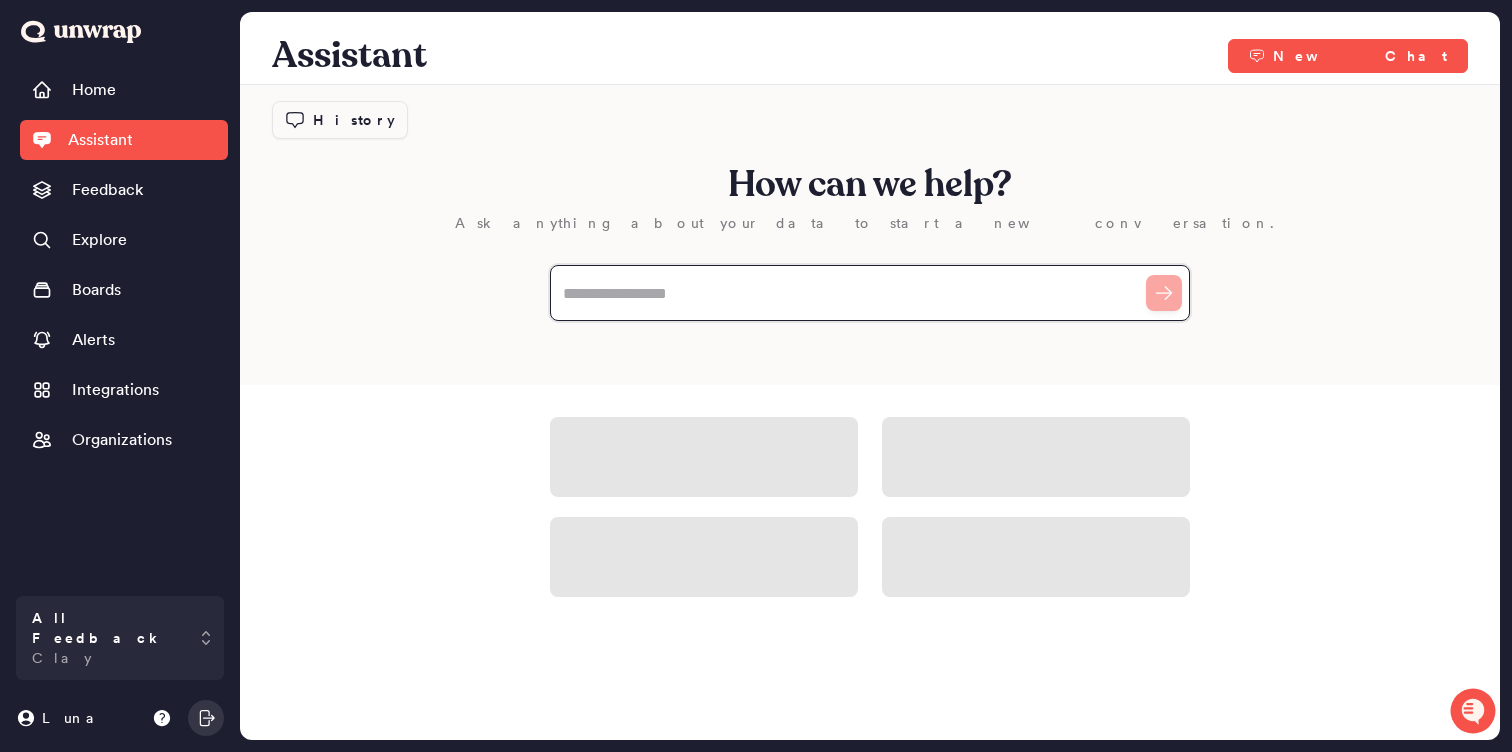 click at bounding box center (870, 293) 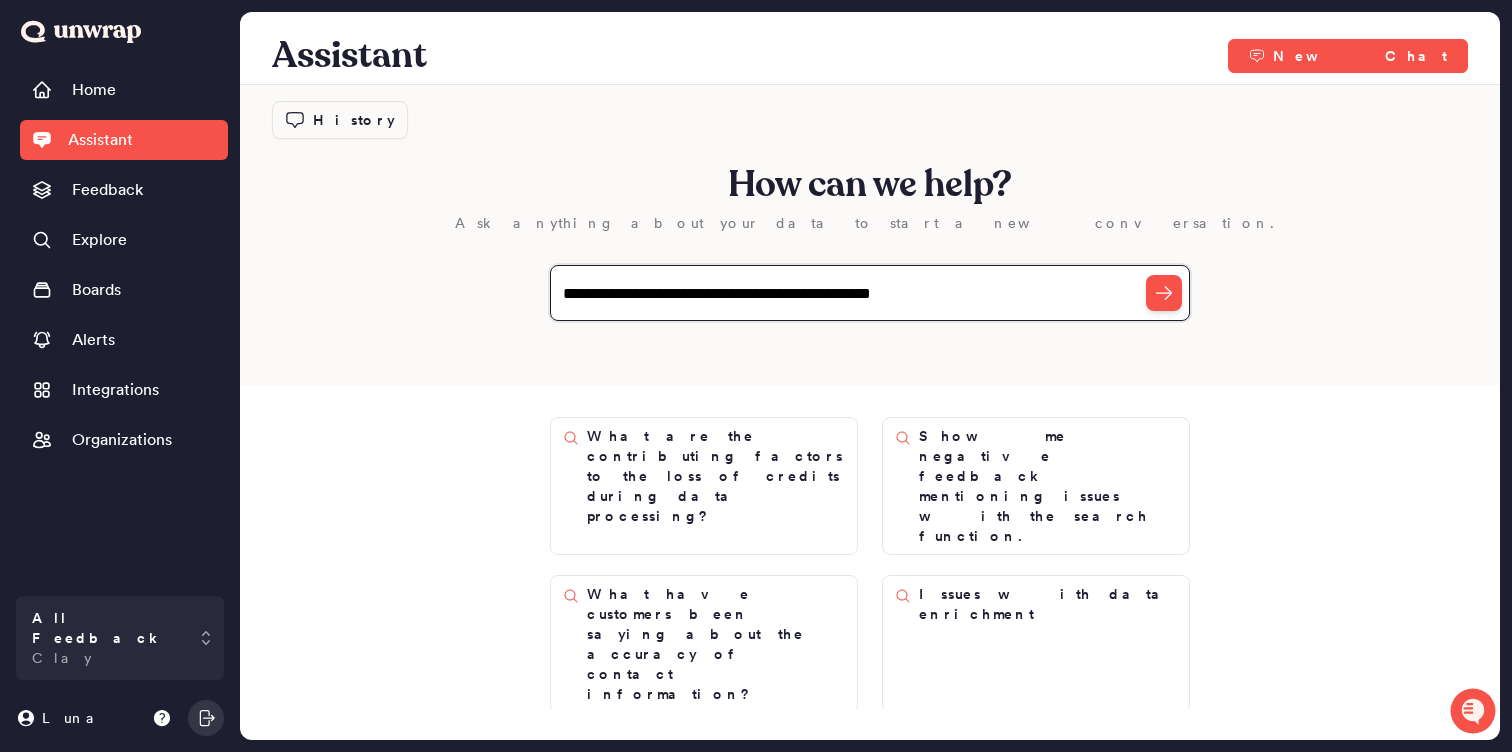 type on "**********" 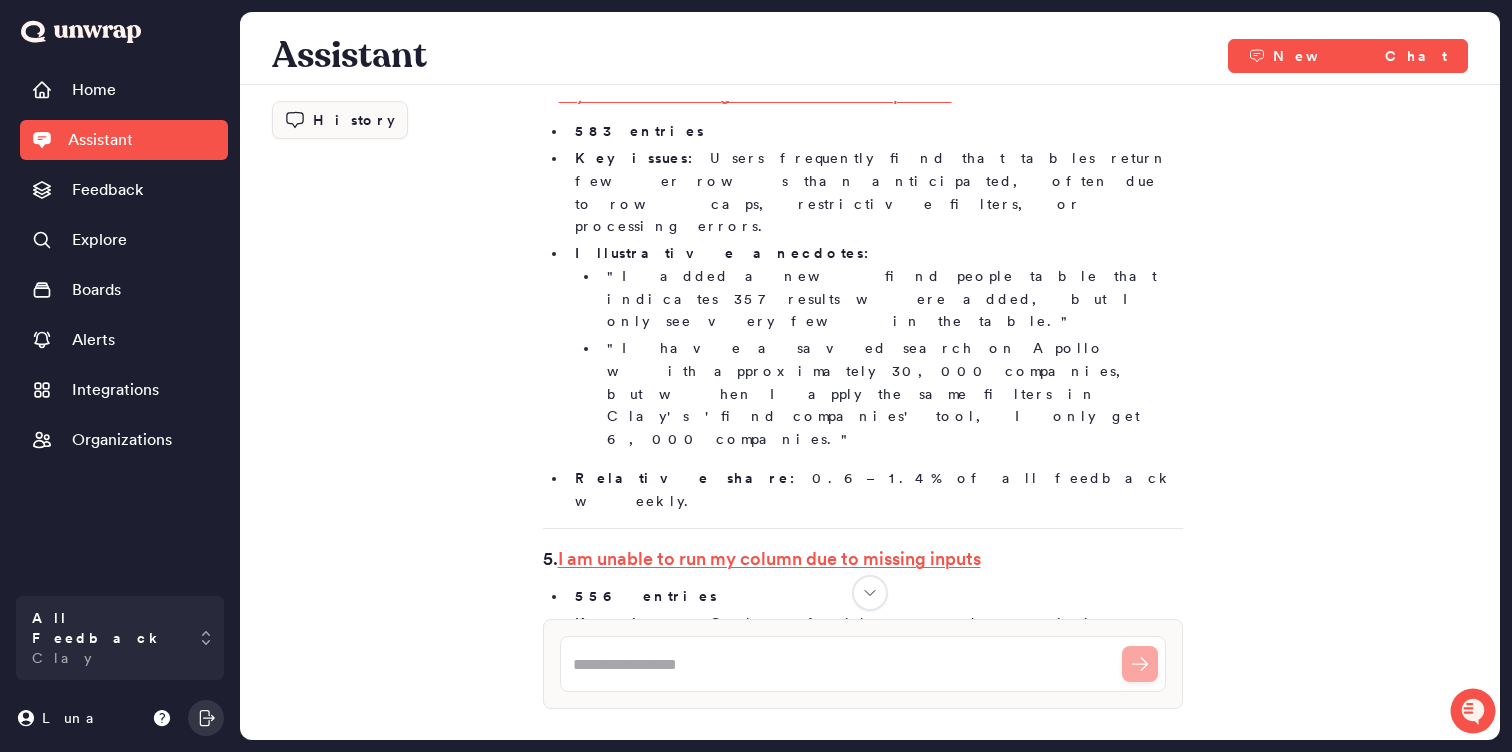 scroll, scrollTop: 1785, scrollLeft: 0, axis: vertical 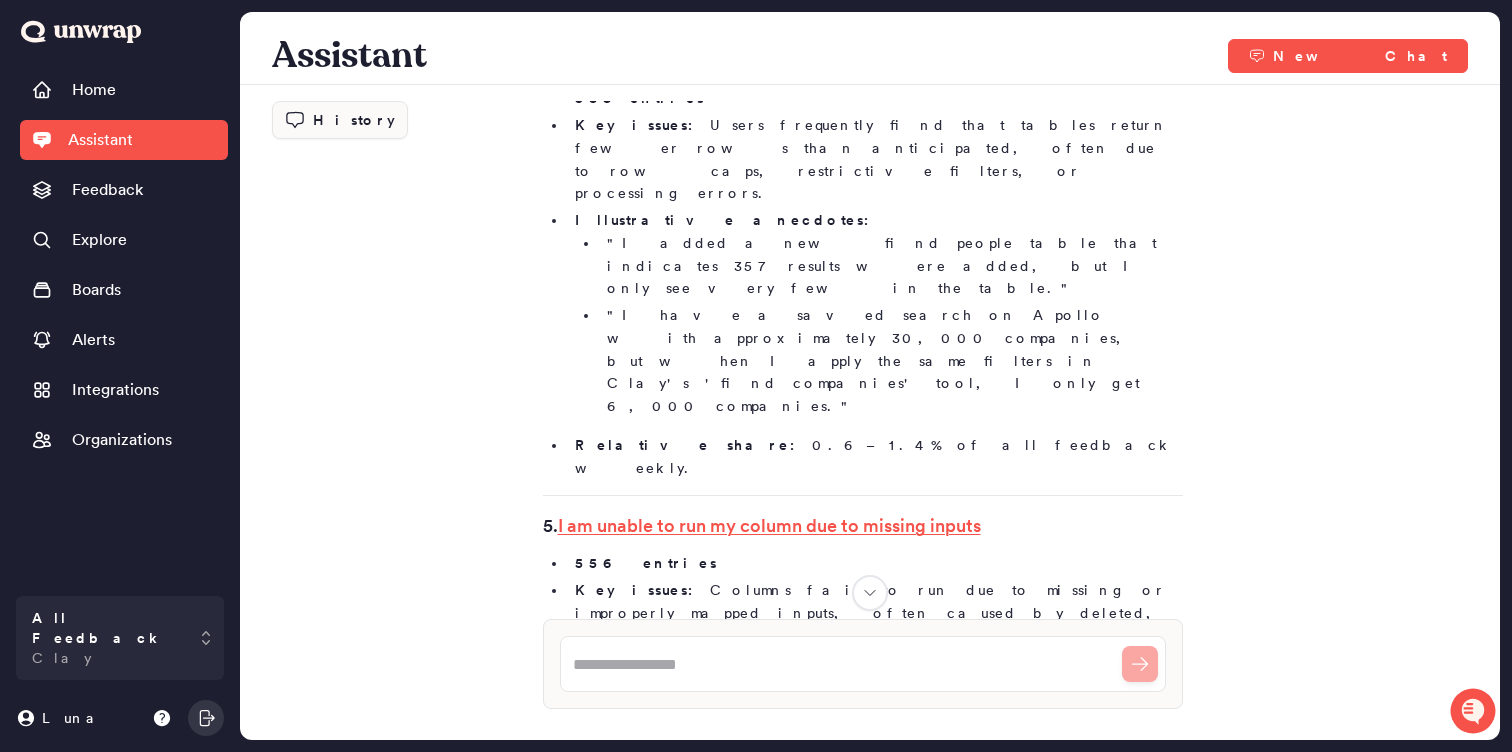 drag, startPoint x: 586, startPoint y: 411, endPoint x: 586, endPoint y: 164, distance: 247 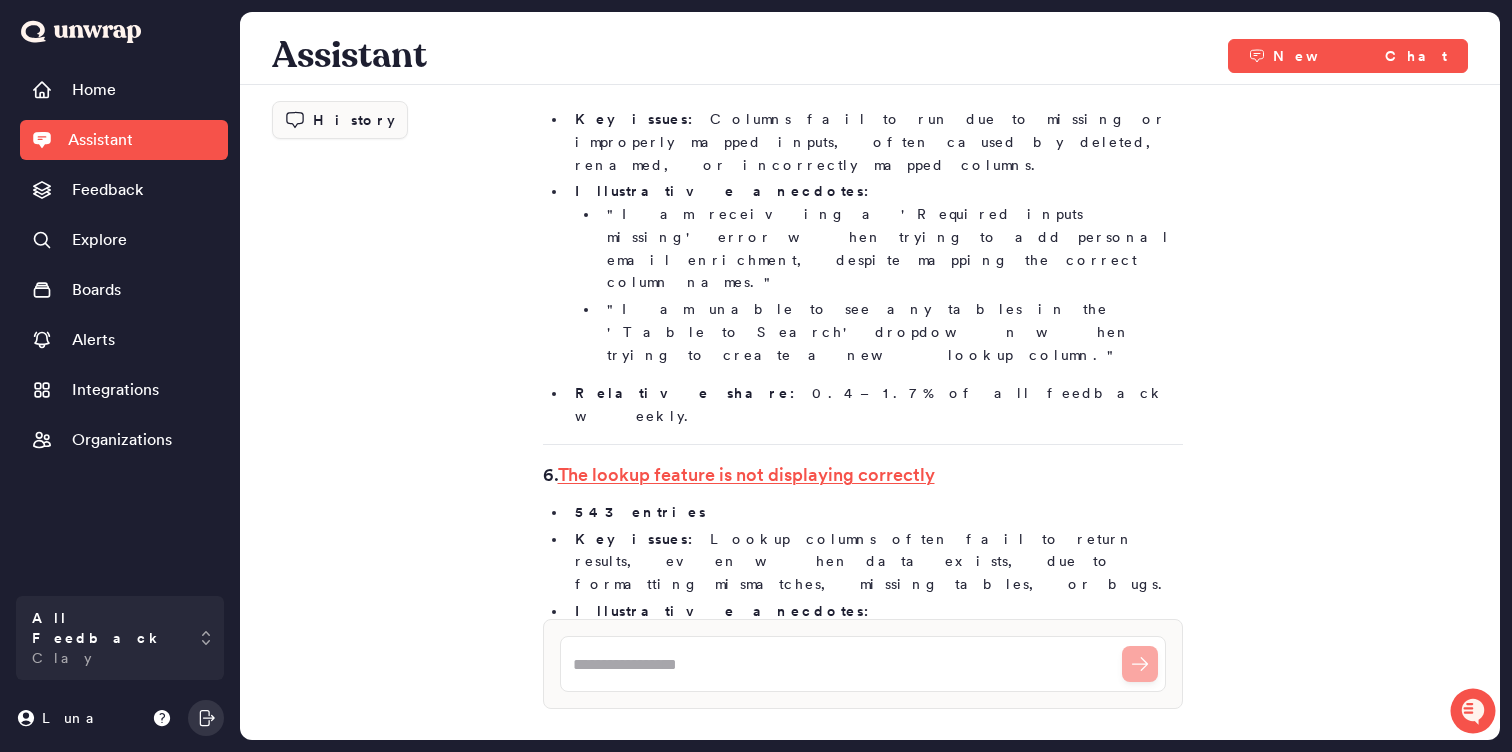 scroll, scrollTop: 2421, scrollLeft: 0, axis: vertical 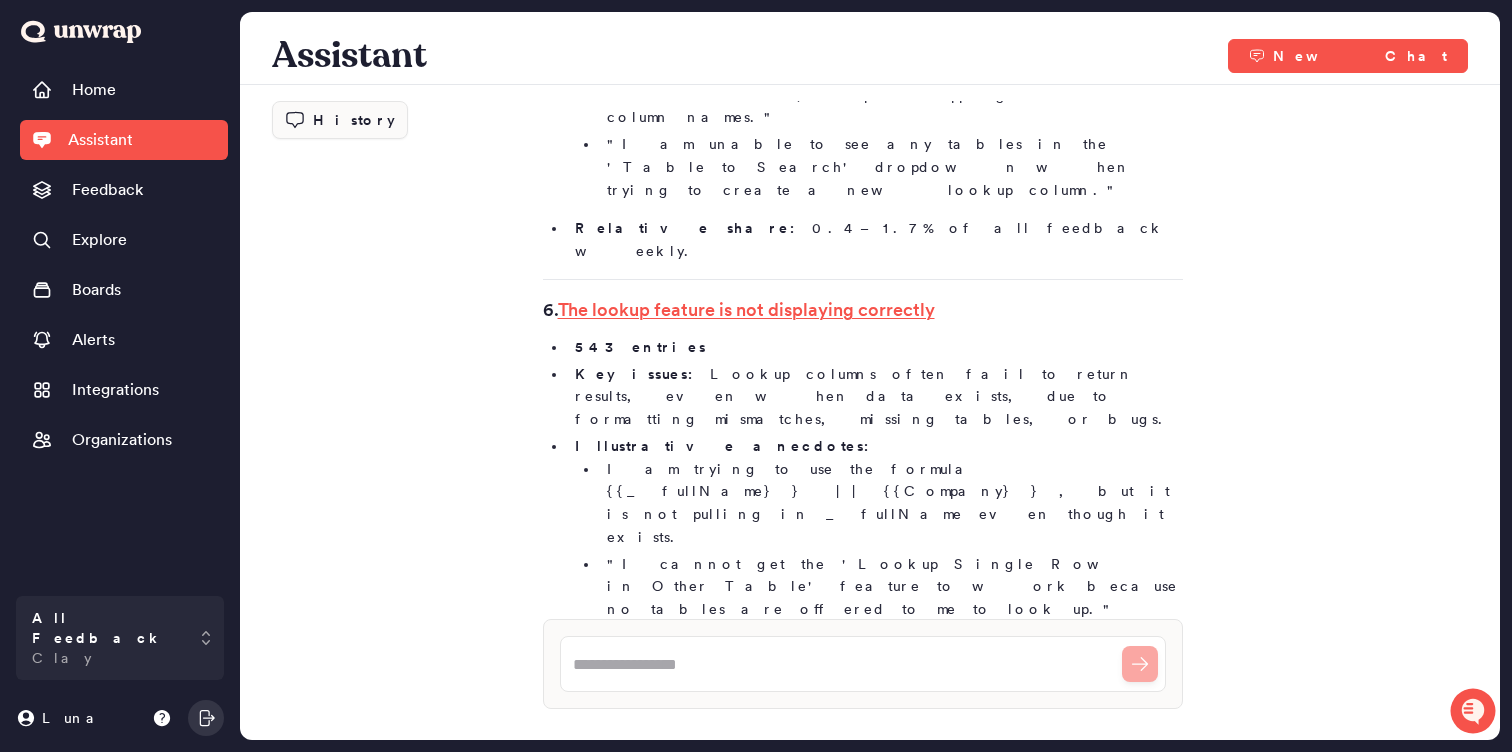 drag, startPoint x: 588, startPoint y: 205, endPoint x: 590, endPoint y: 323, distance: 118.016945 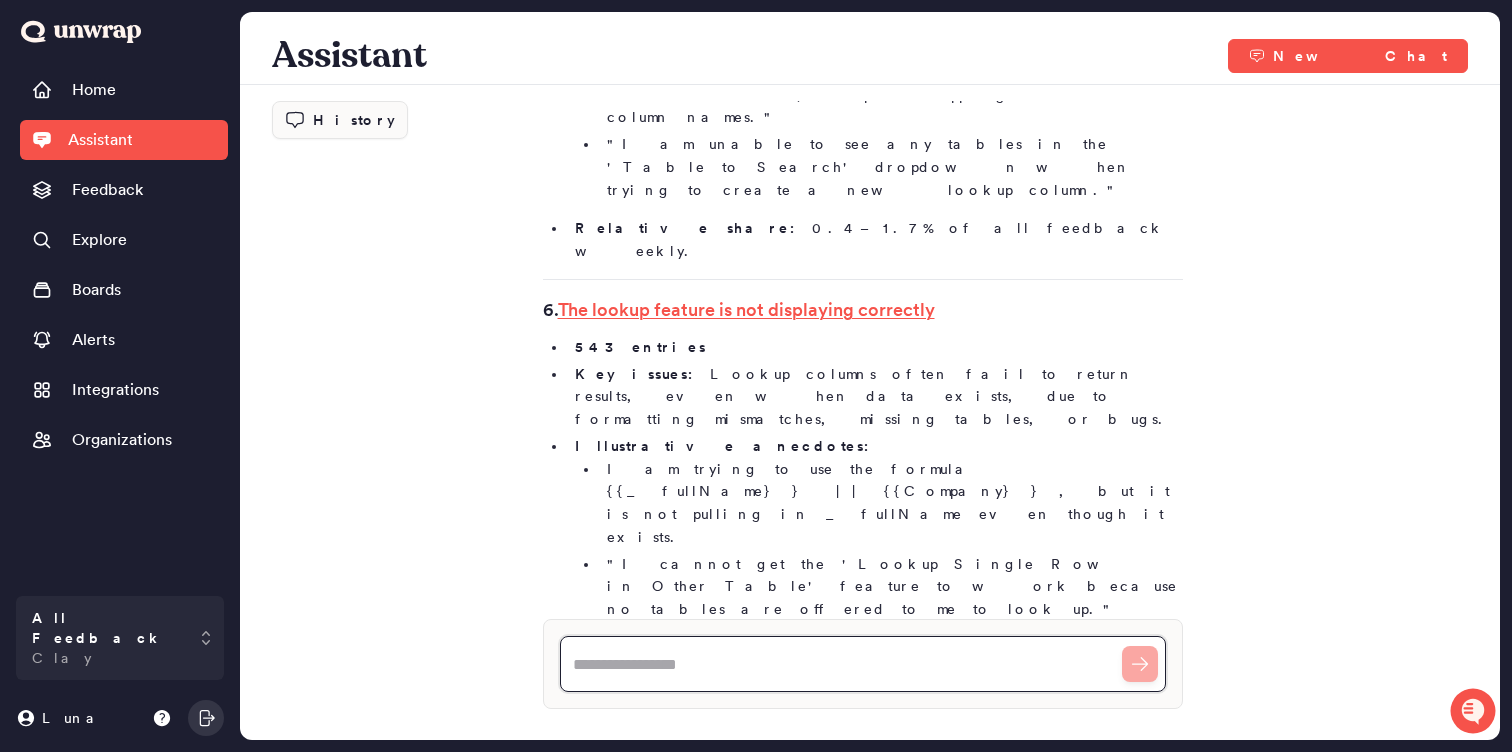 click at bounding box center [863, 664] 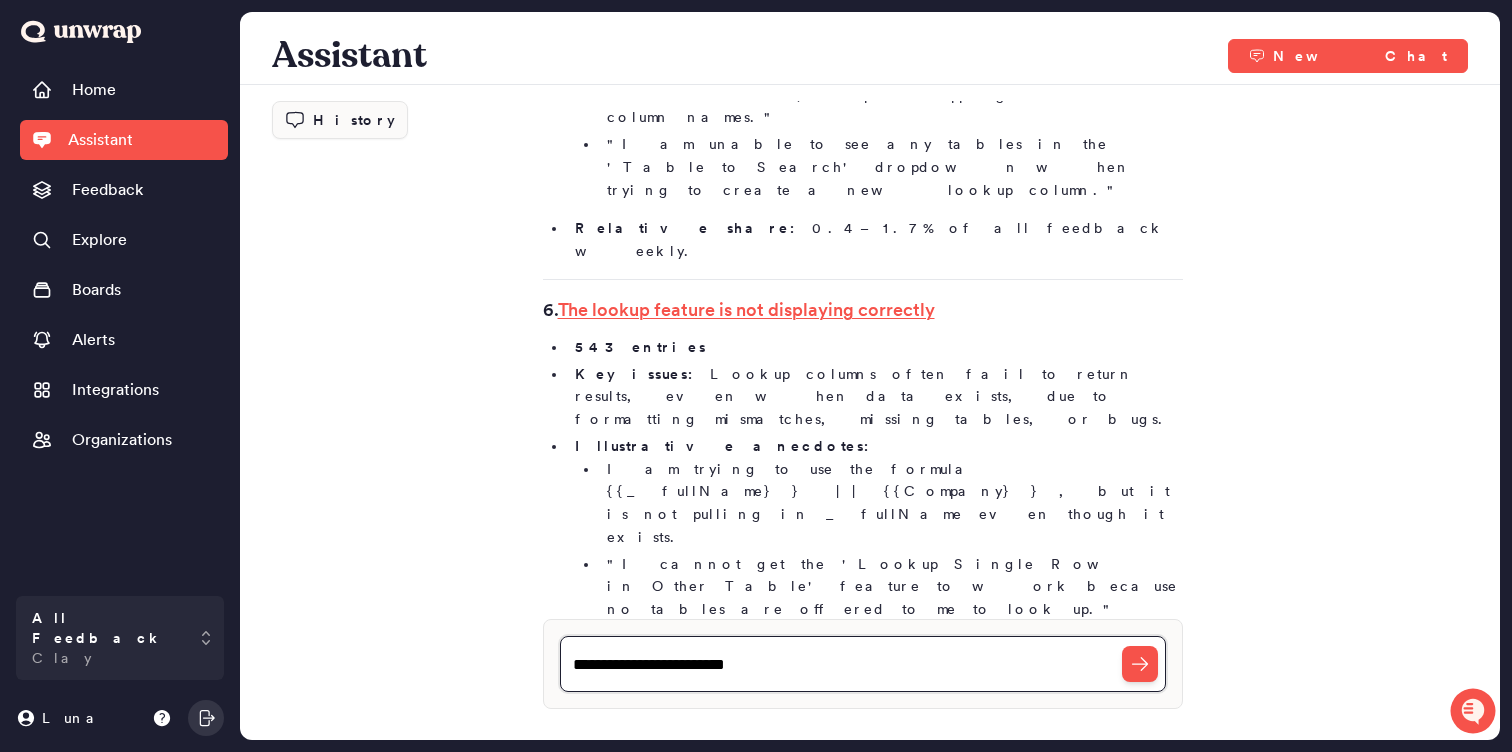 type on "**********" 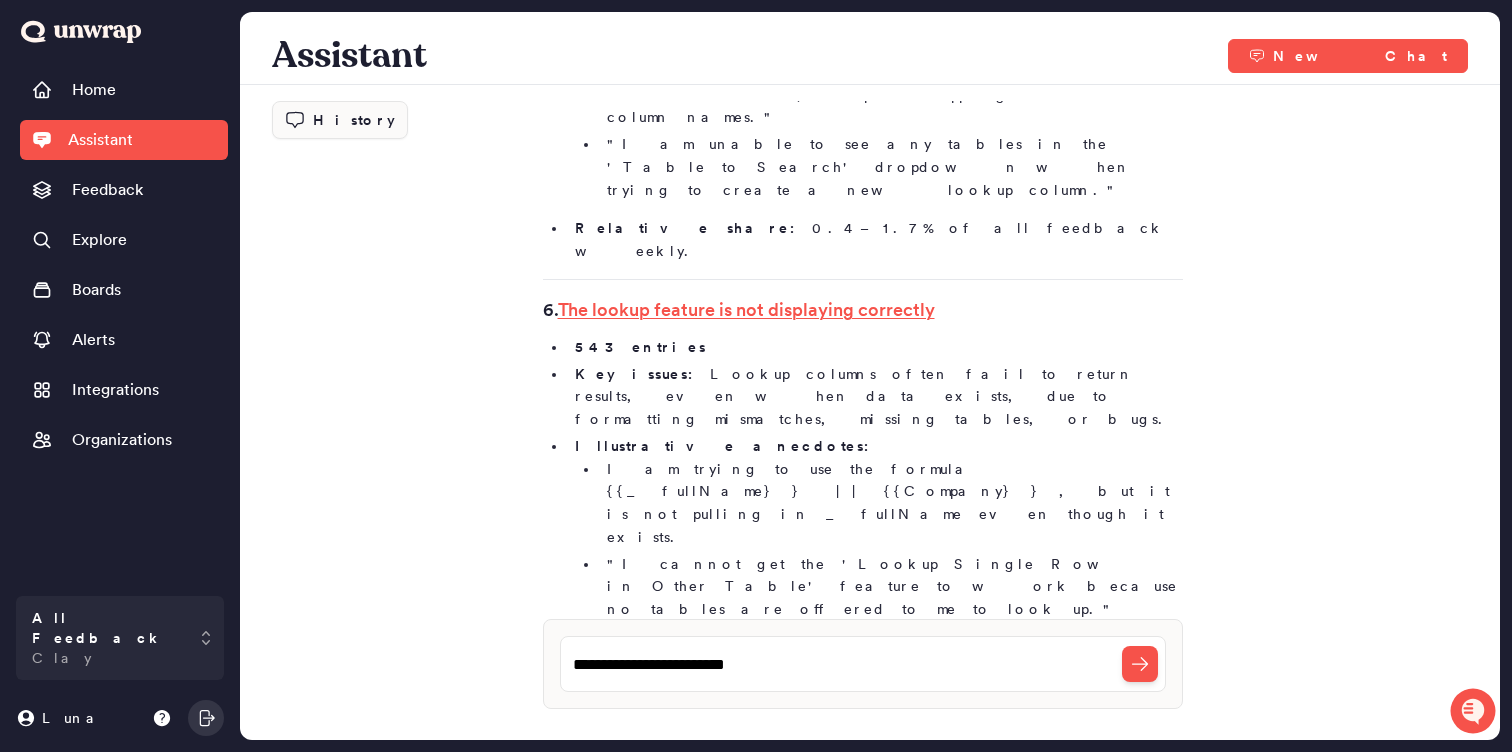 type 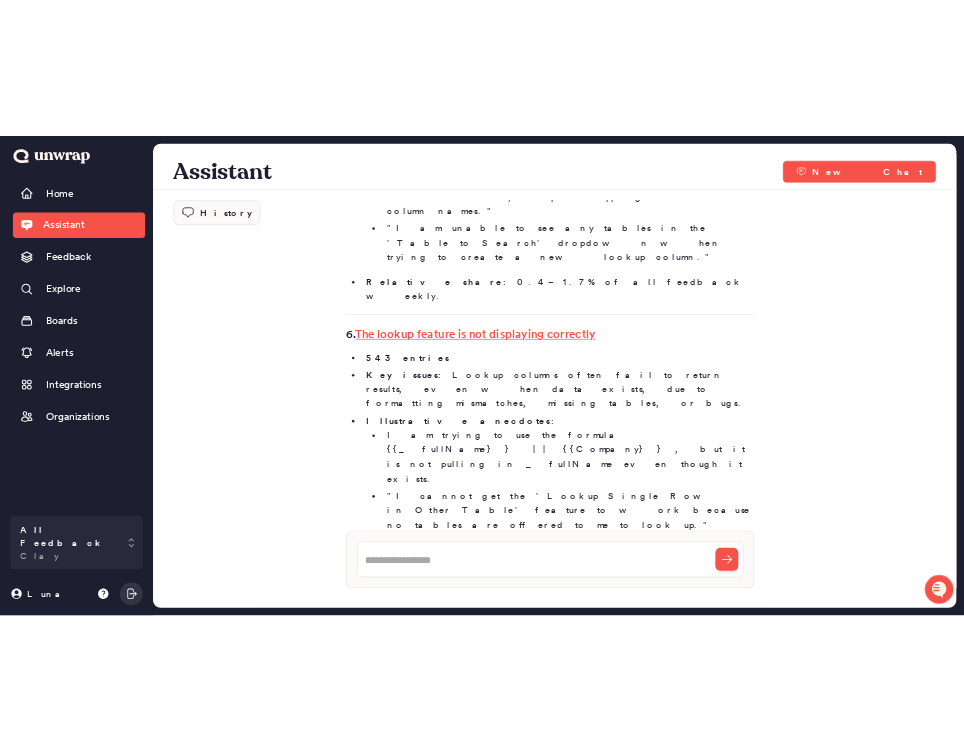 scroll, scrollTop: 2431, scrollLeft: 0, axis: vertical 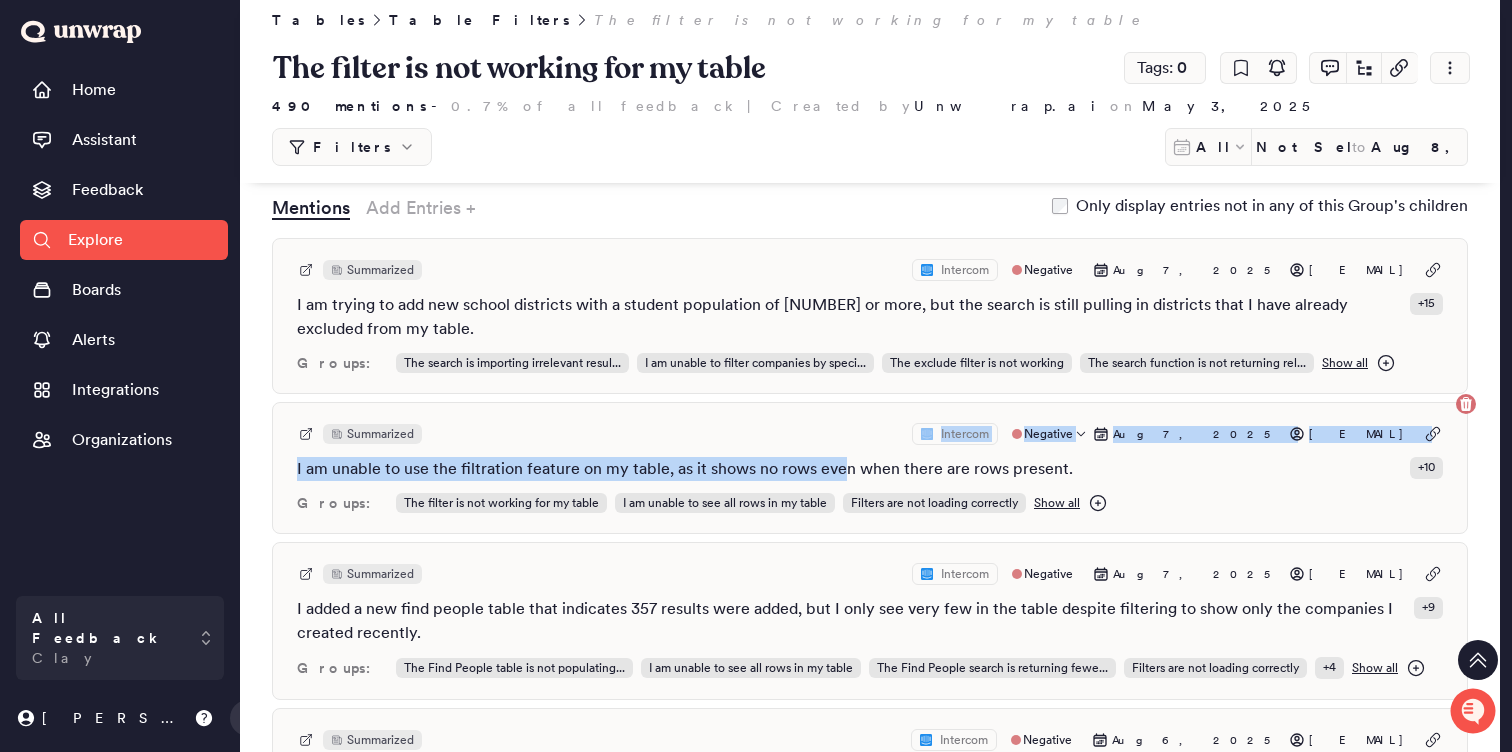 drag, startPoint x: 843, startPoint y: 478, endPoint x: 844, endPoint y: 447, distance: 31.016125 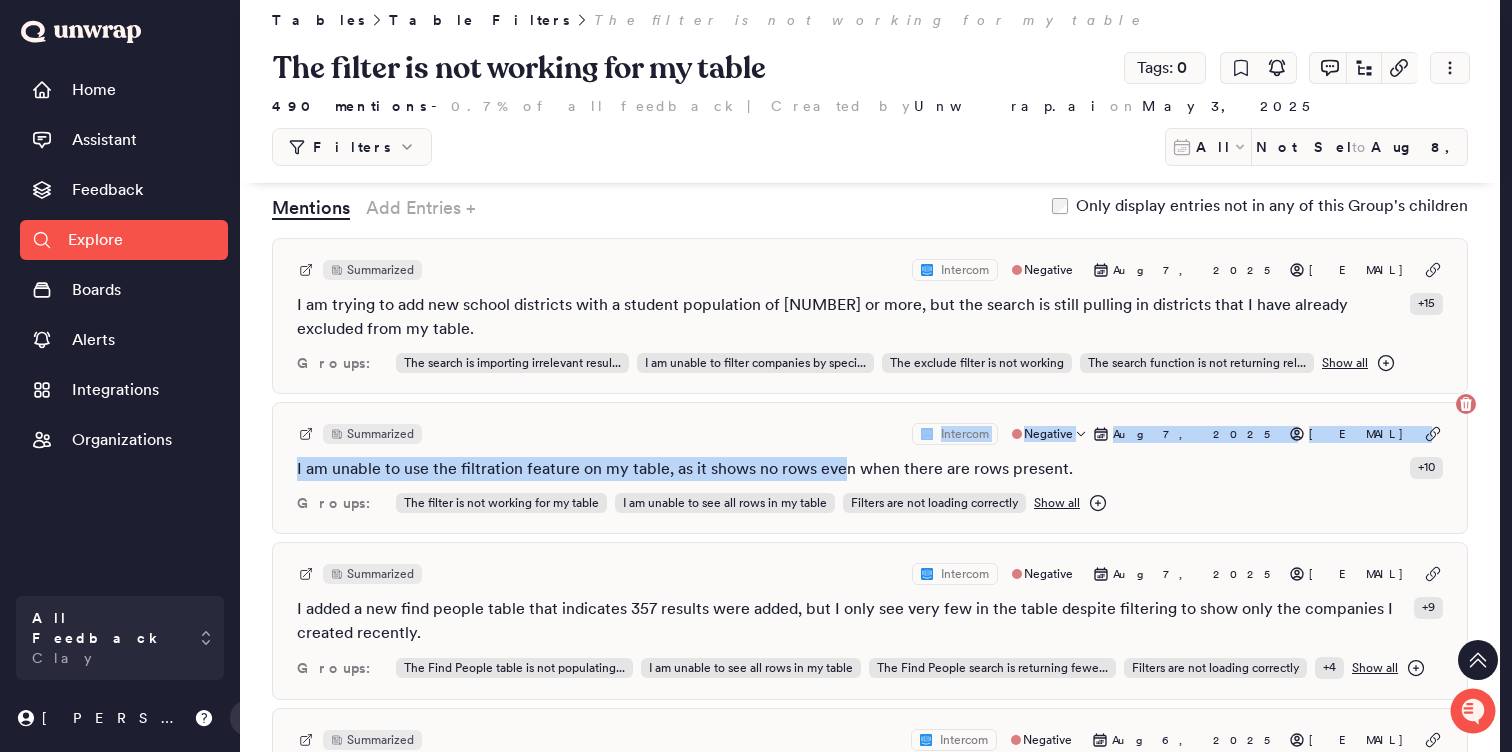 click on "Summarized Intercom Negative [MONTH] [DAY], [YEAR] [EMAIL] I am unable to use the filtration feature on my table, as it shows no rows even when there are rows present.    + [NUMBER] Groups: The filter is not working for my table I am unable to see all rows in my table Filters are not loading correctly Show all" at bounding box center [870, 468] 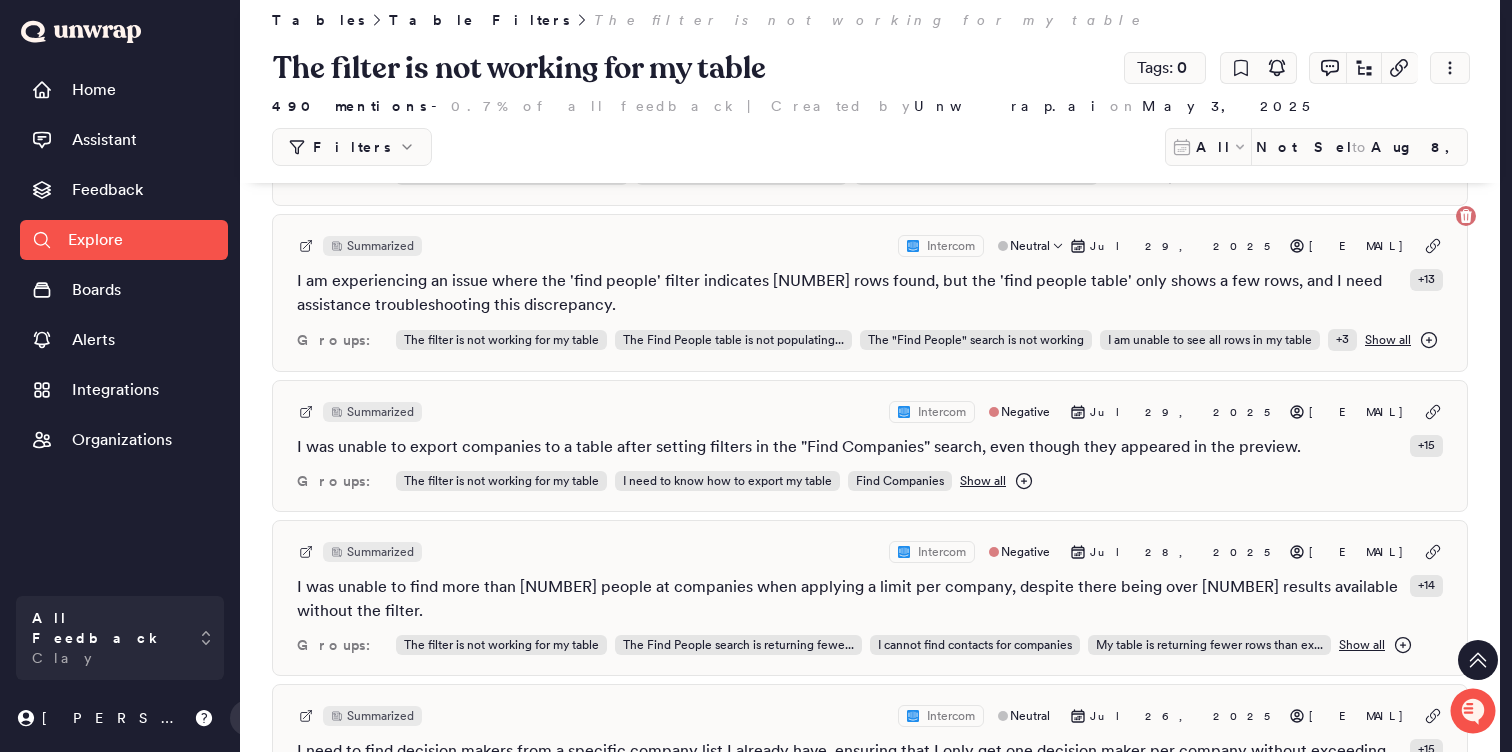 scroll, scrollTop: 3512, scrollLeft: 0, axis: vertical 